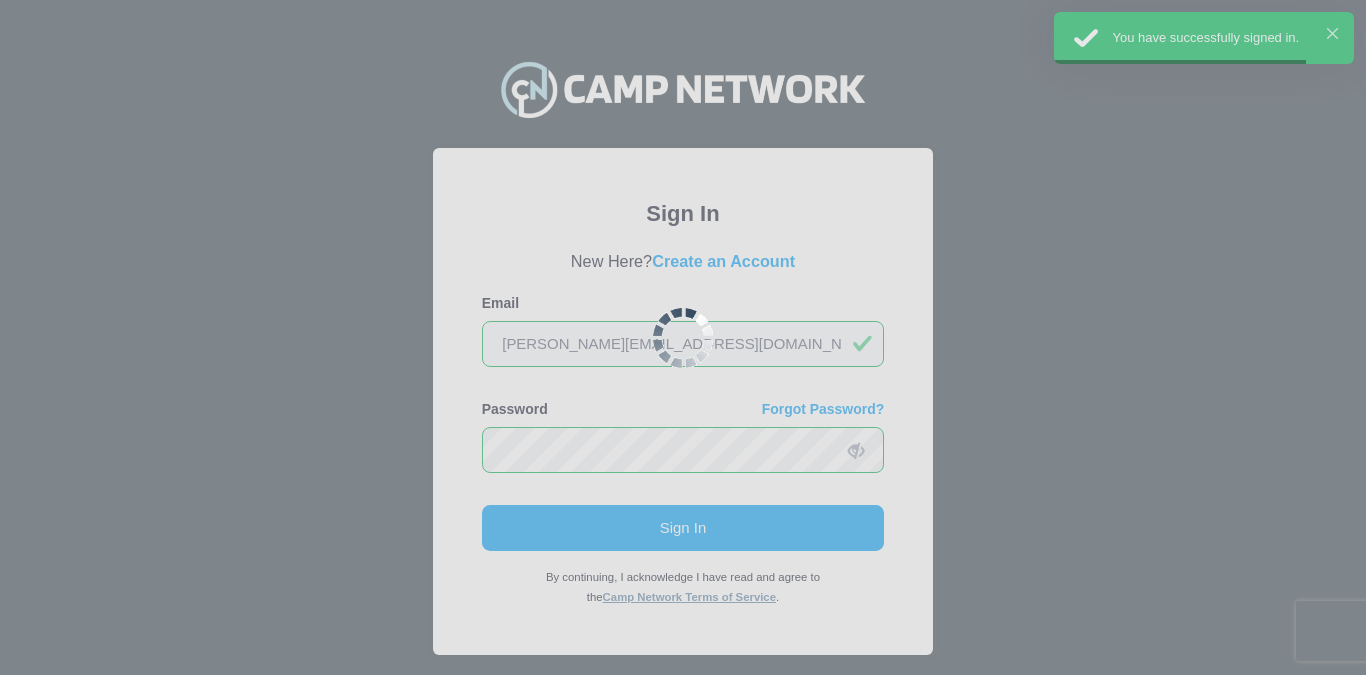 scroll, scrollTop: 0, scrollLeft: 0, axis: both 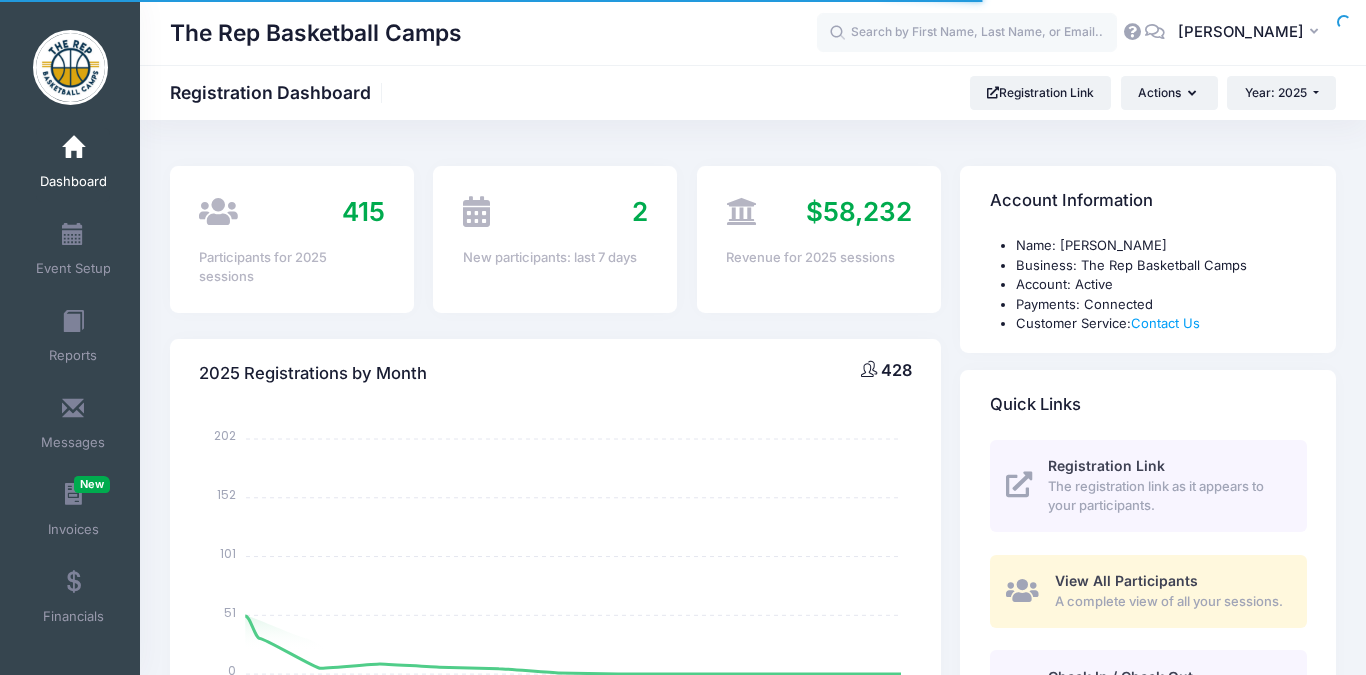 select 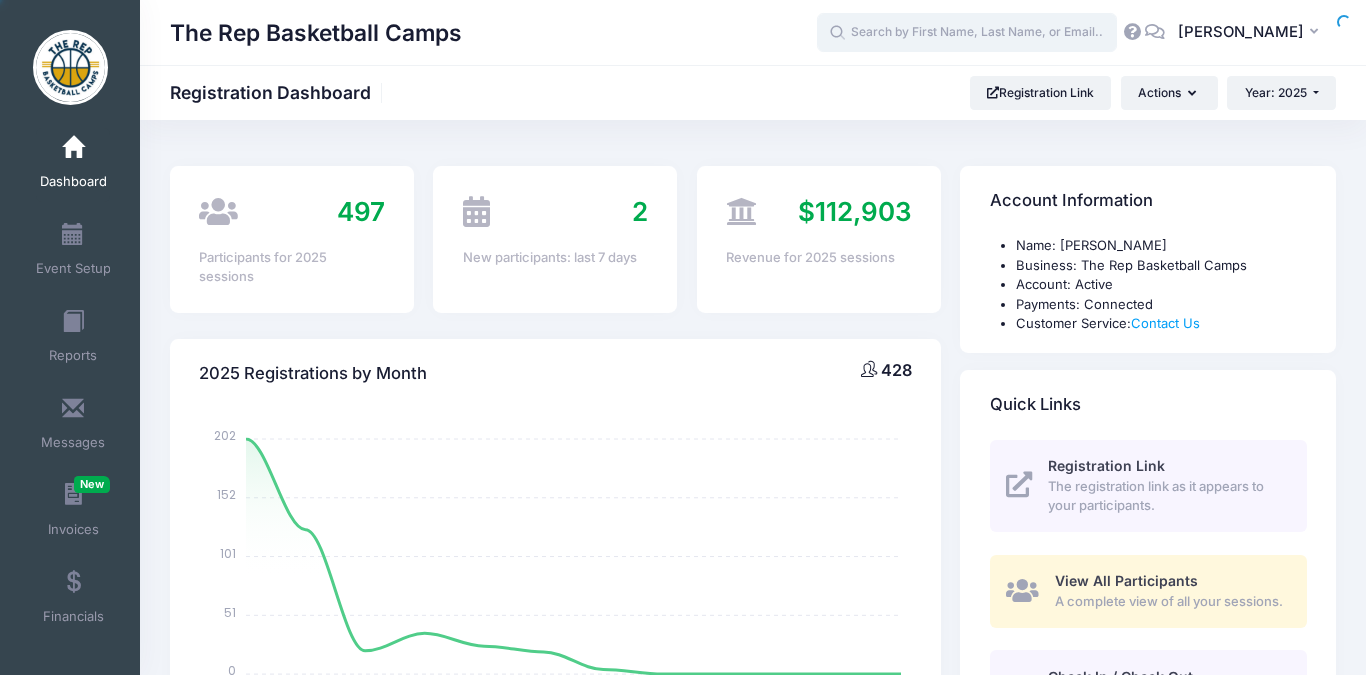click at bounding box center (967, 33) 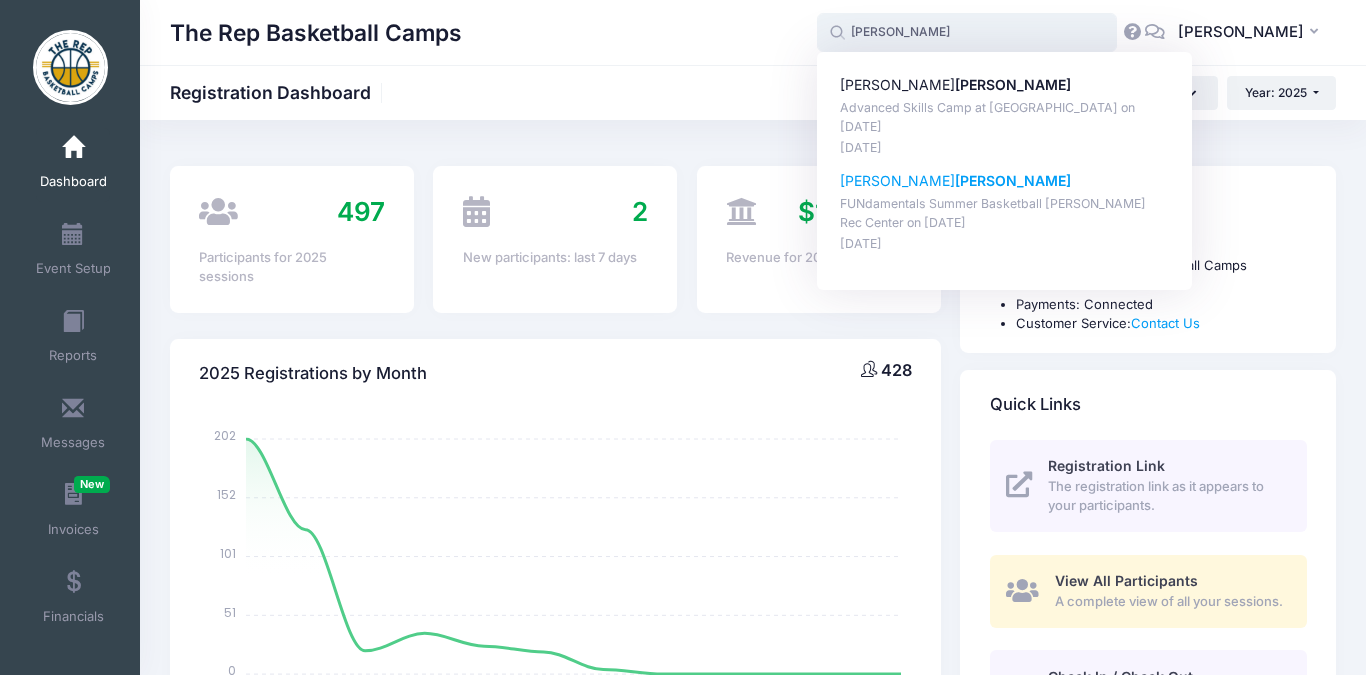 click on "[PERSON_NAME]" at bounding box center [1013, 180] 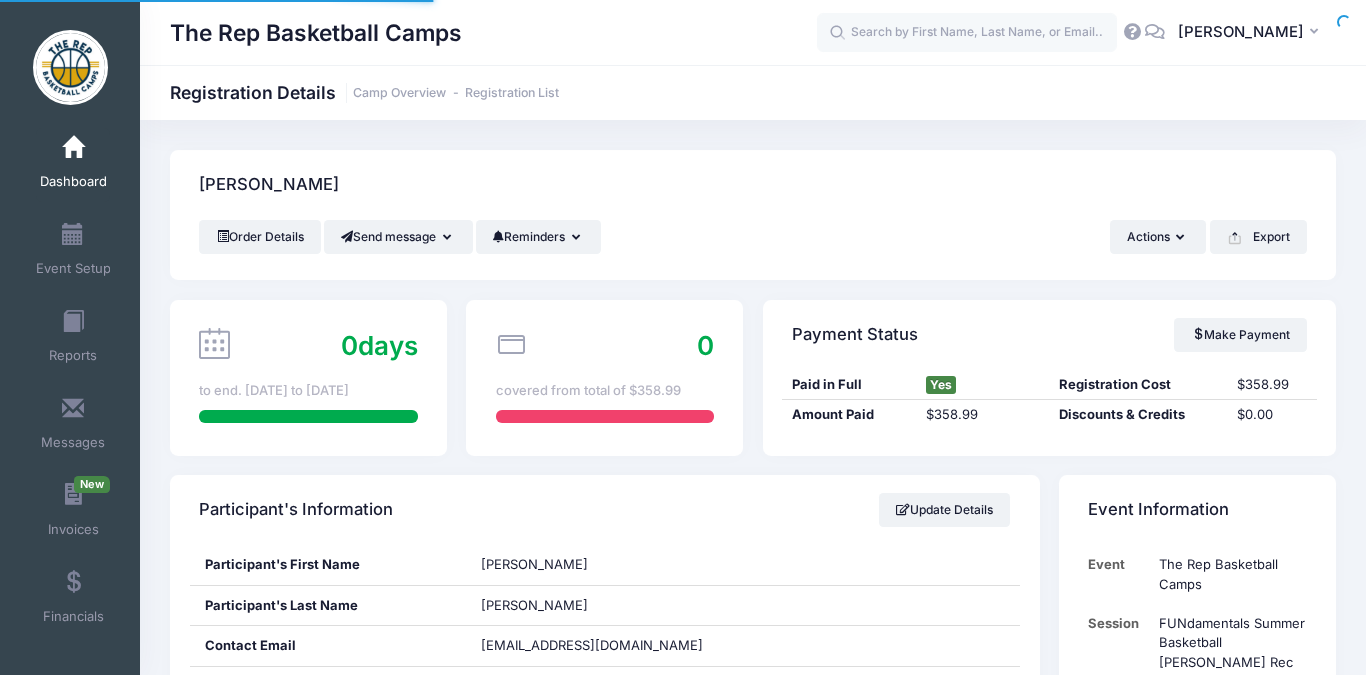 scroll, scrollTop: 0, scrollLeft: 0, axis: both 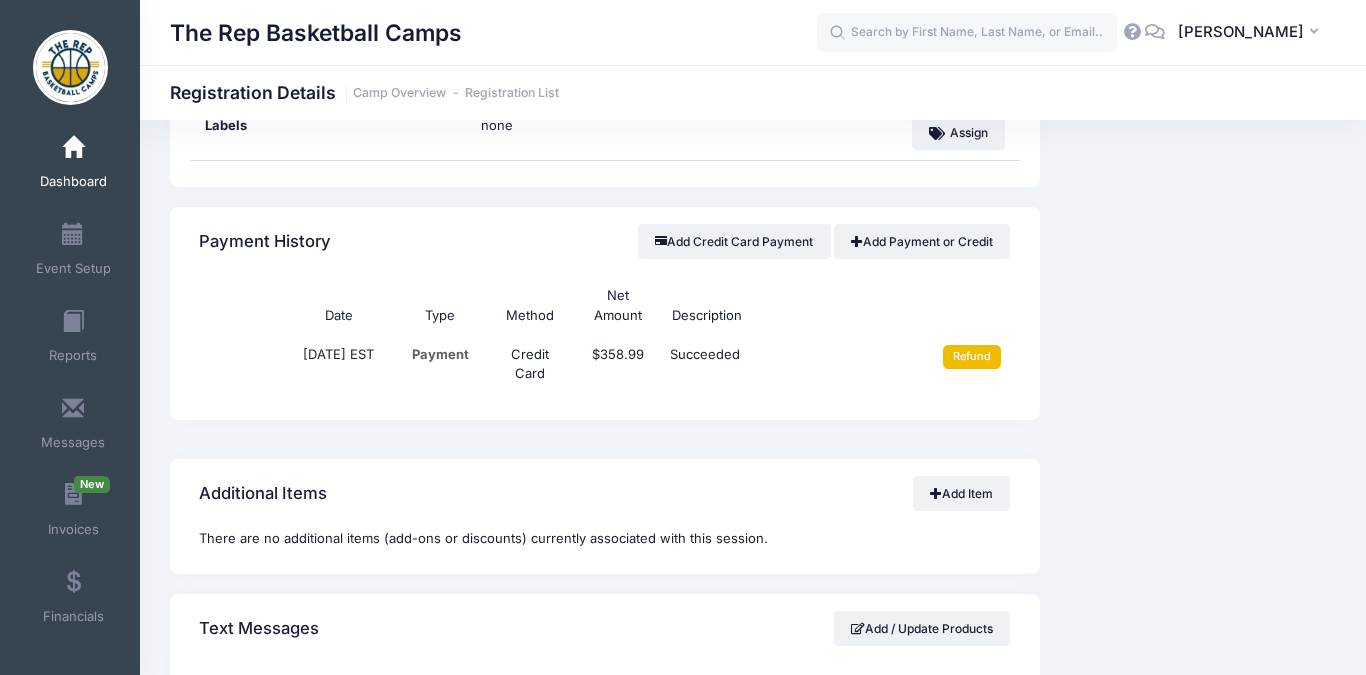 click on "Refund" at bounding box center (972, 357) 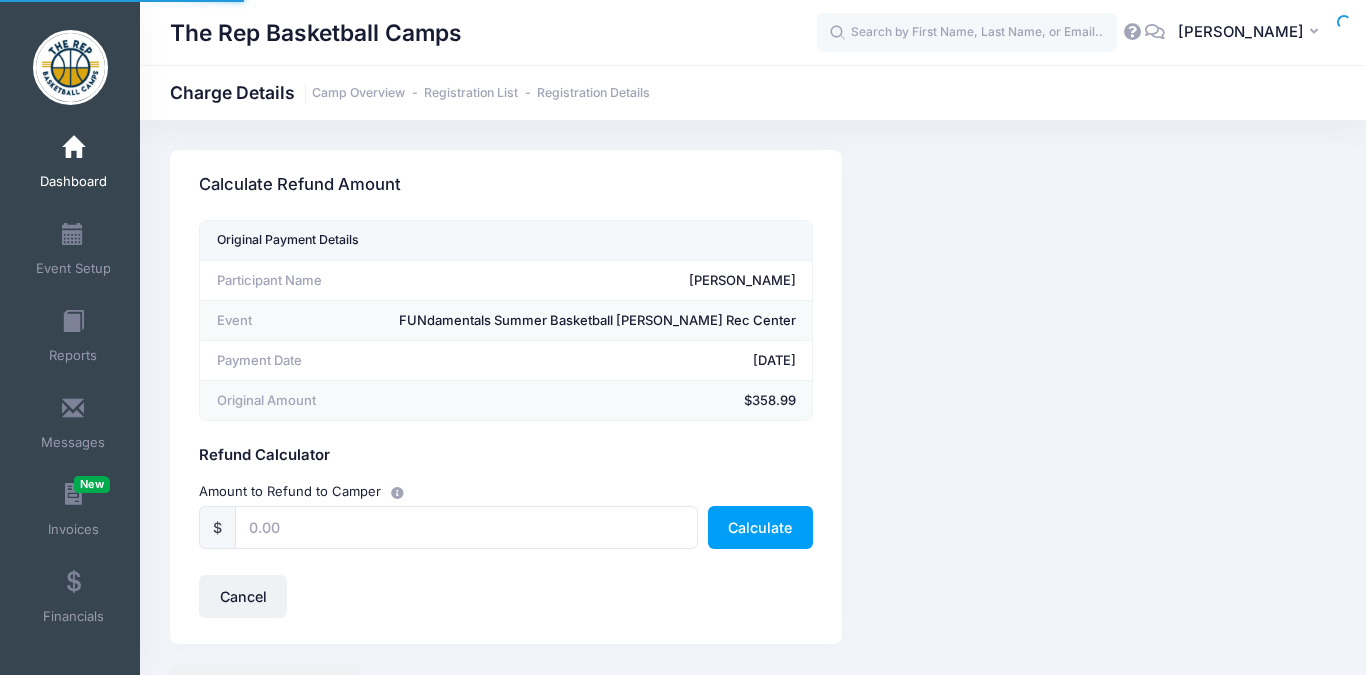 scroll, scrollTop: 0, scrollLeft: 0, axis: both 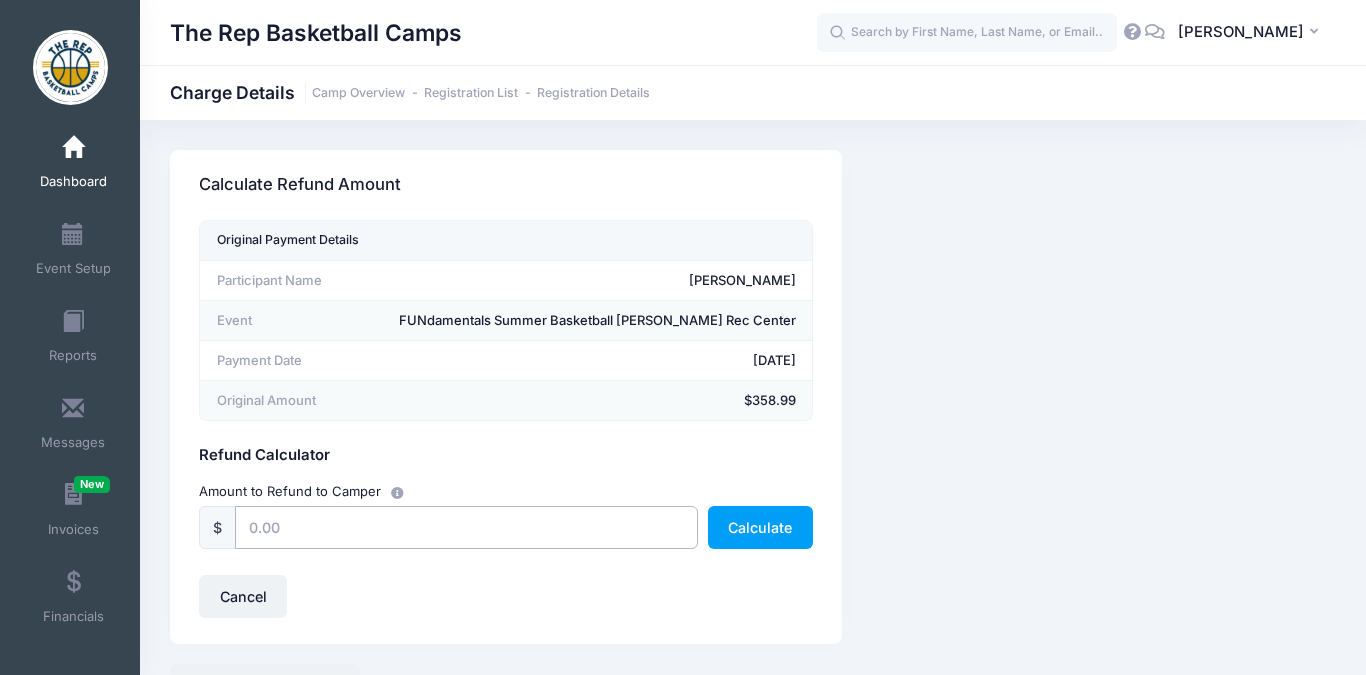 click at bounding box center [466, 527] 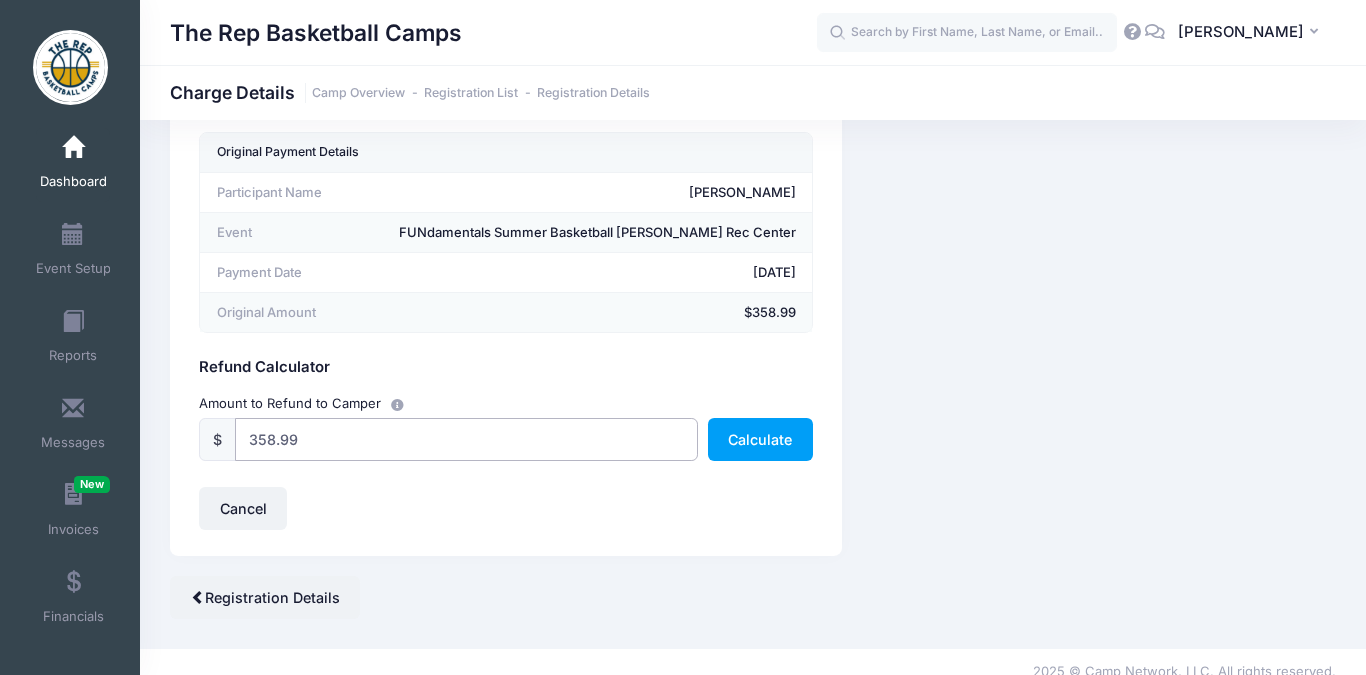 scroll, scrollTop: 107, scrollLeft: 0, axis: vertical 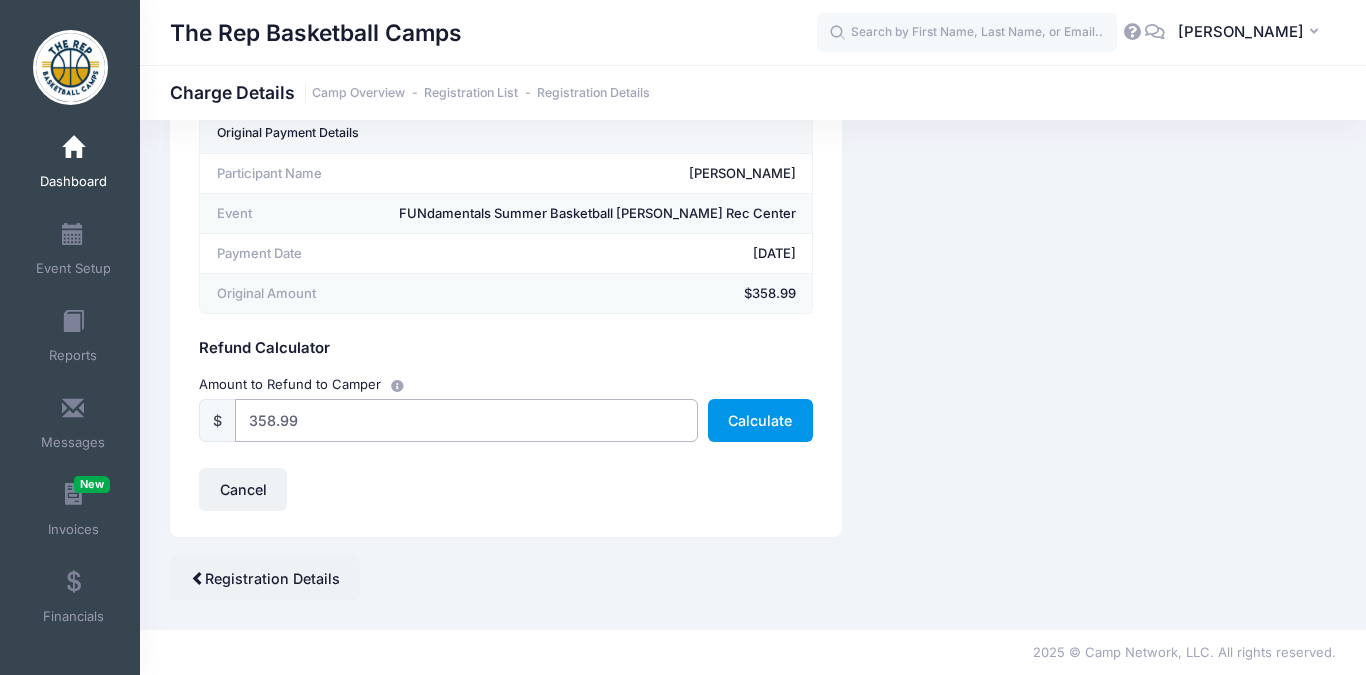type on "358.99" 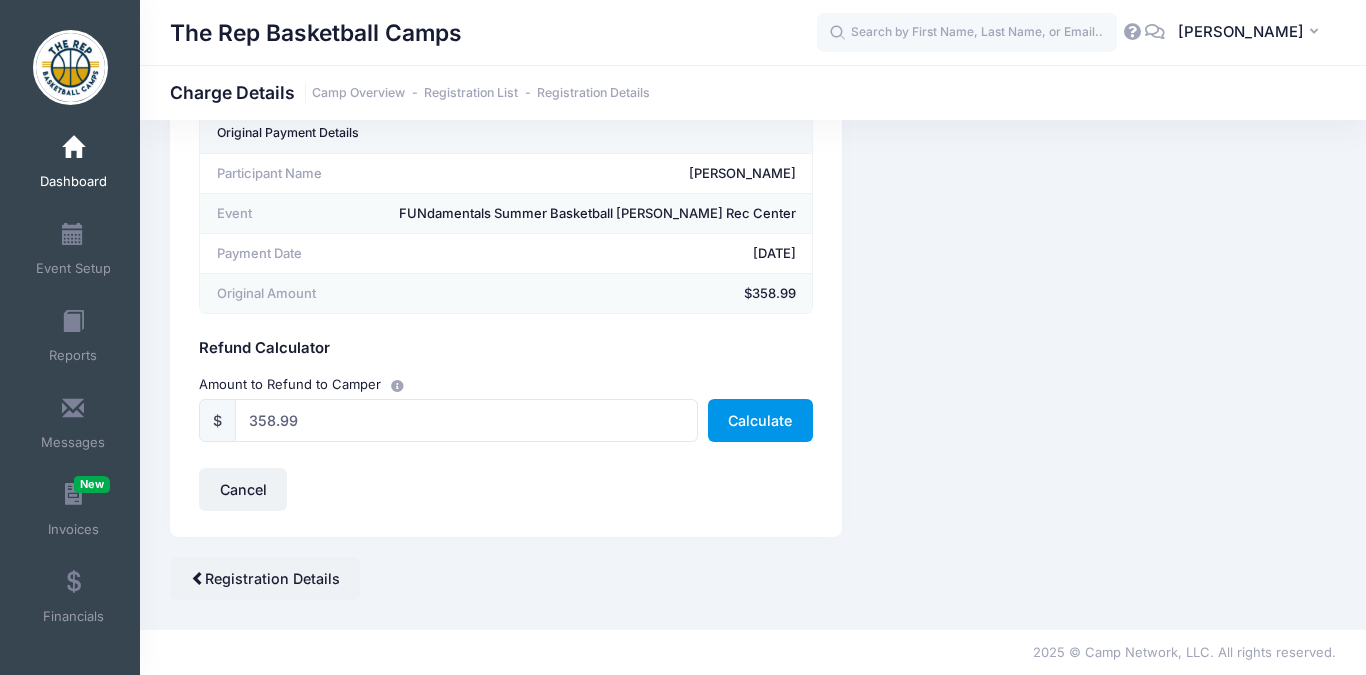 click on "Calculate" at bounding box center (760, 420) 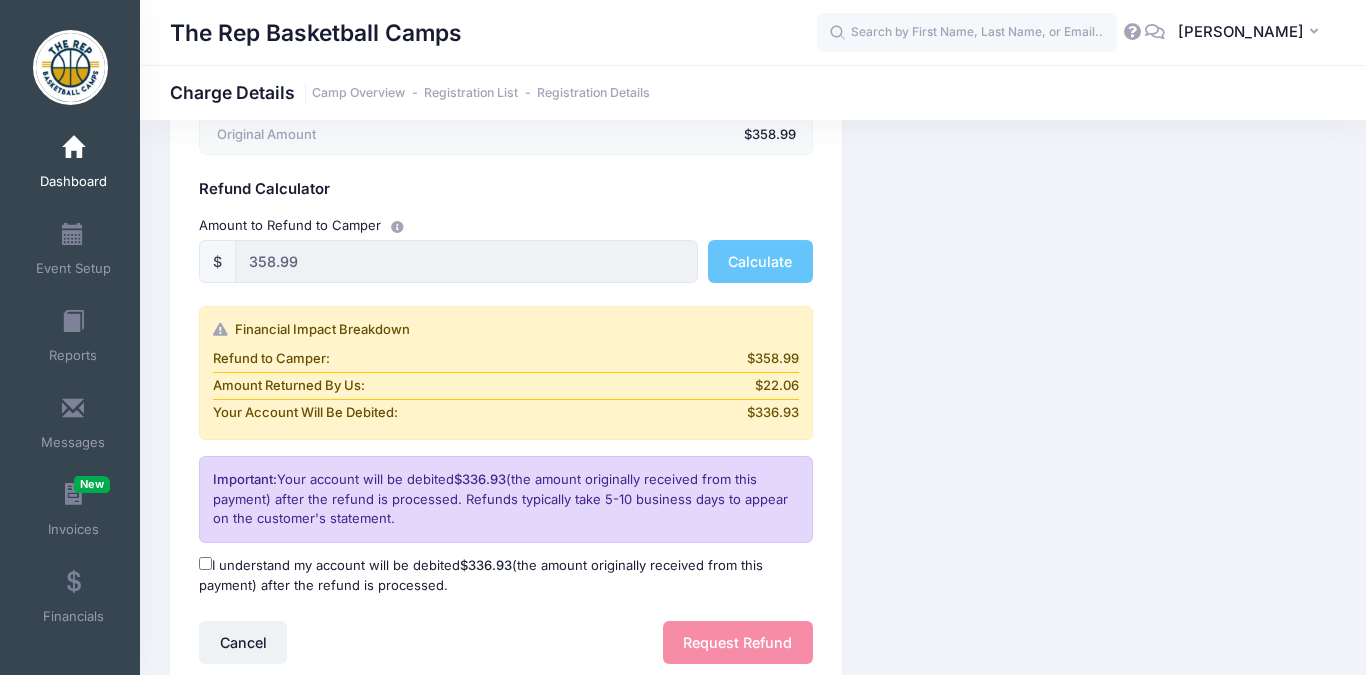 scroll, scrollTop: 274, scrollLeft: 0, axis: vertical 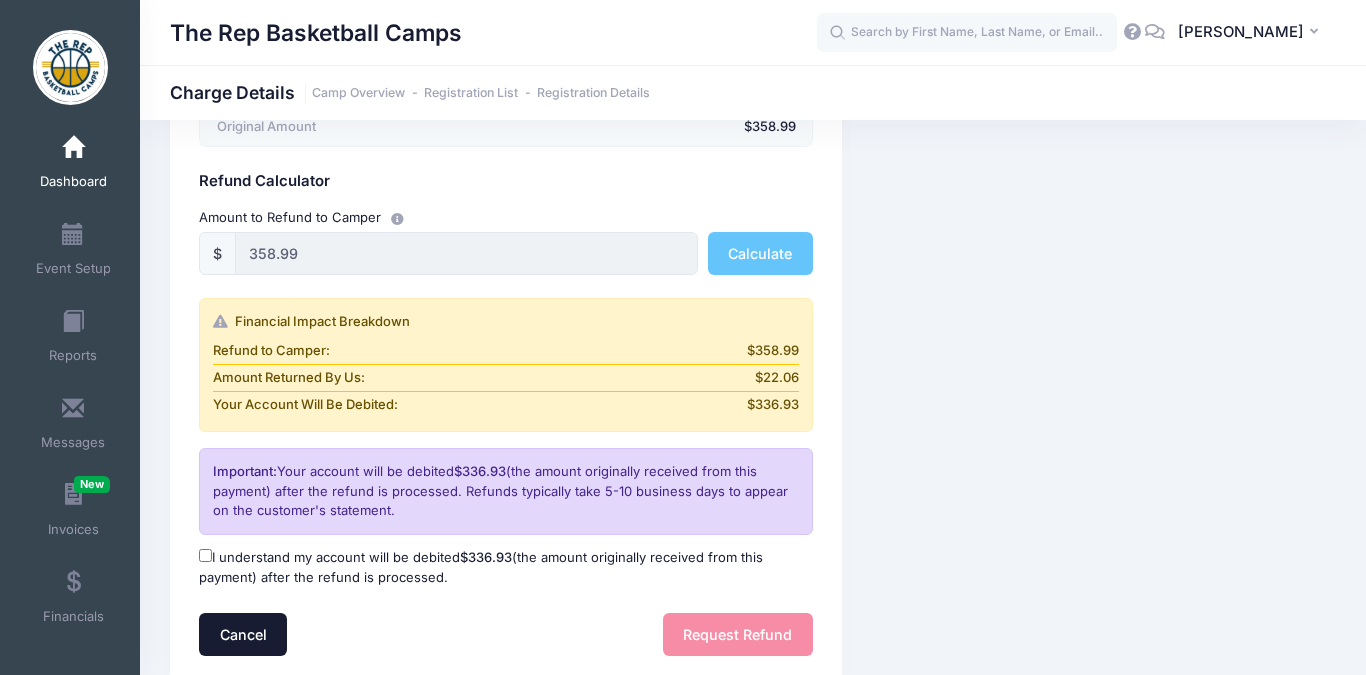 click on "Cancel" at bounding box center [243, 634] 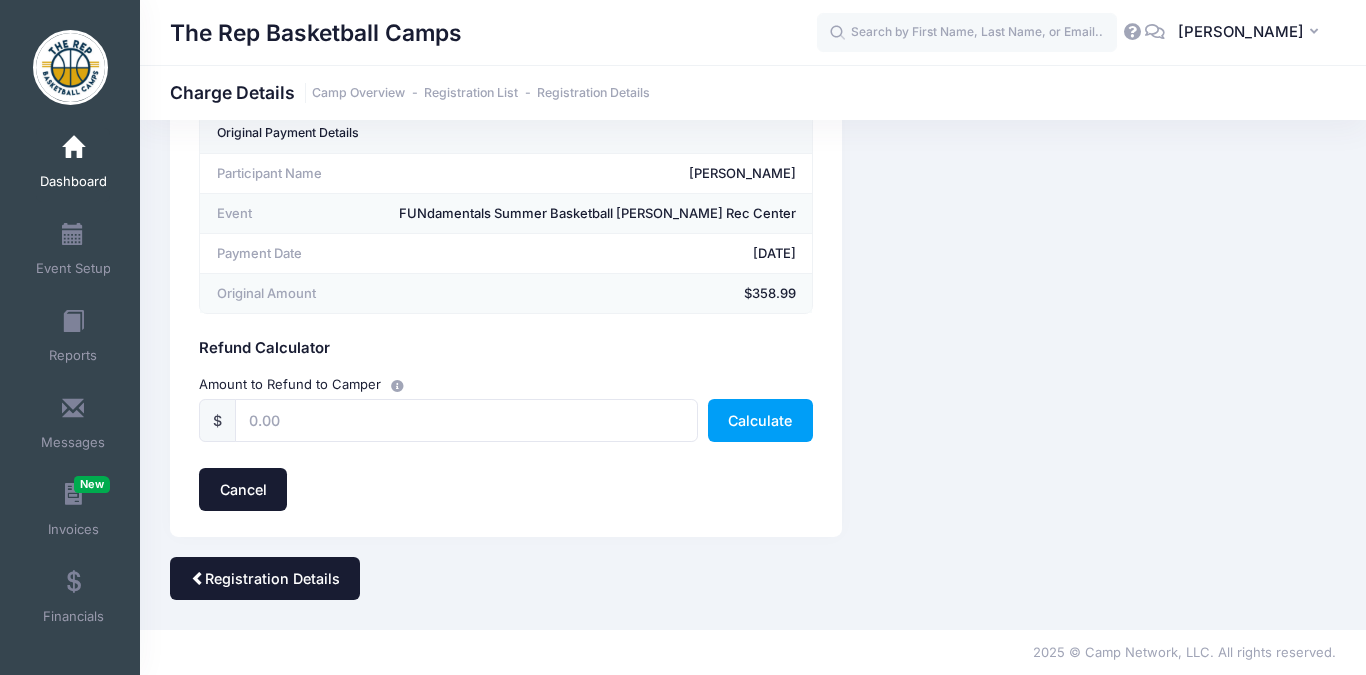 scroll, scrollTop: 0, scrollLeft: 0, axis: both 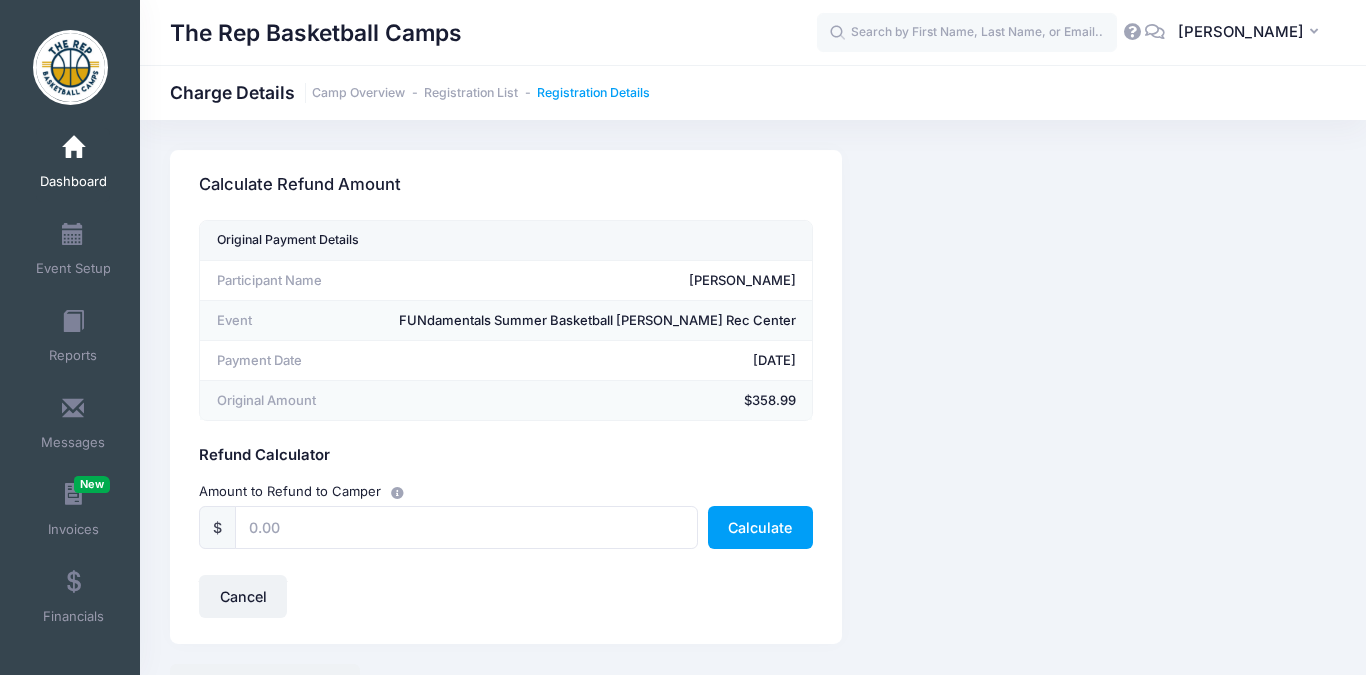 click on "Registration Details" at bounding box center [593, 93] 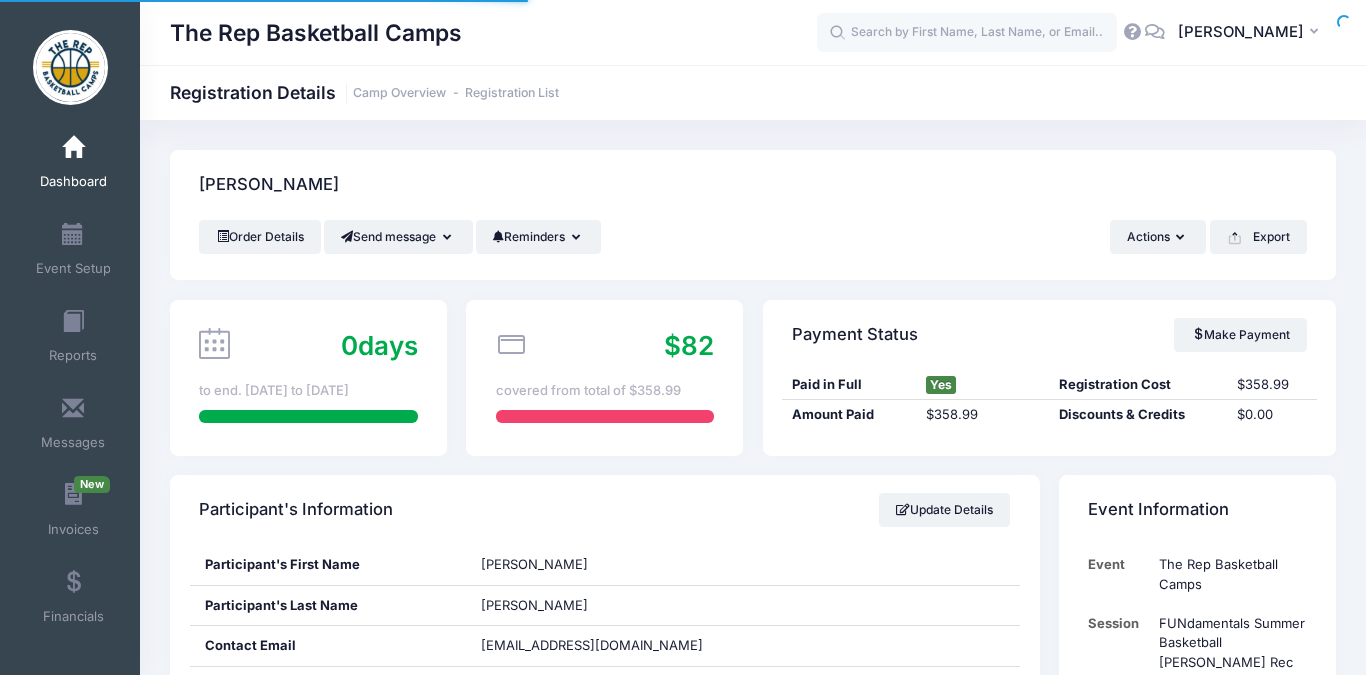 scroll, scrollTop: 0, scrollLeft: 0, axis: both 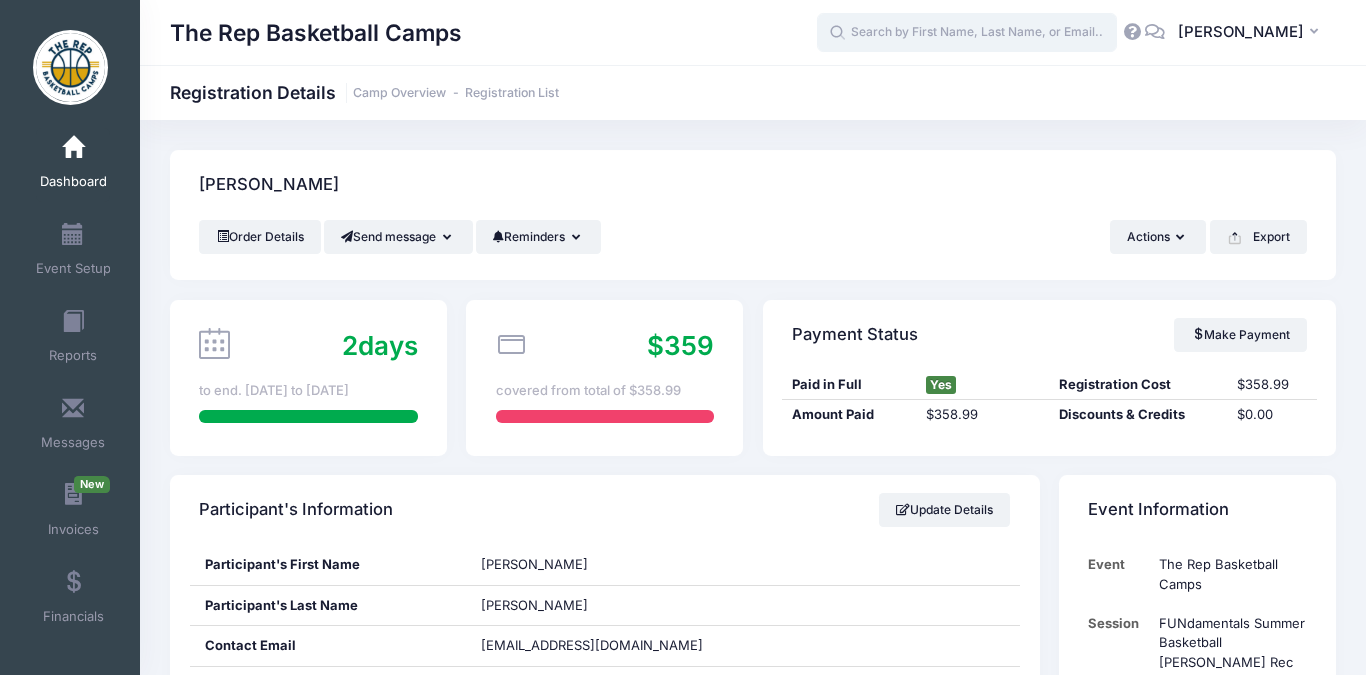 click at bounding box center (967, 33) 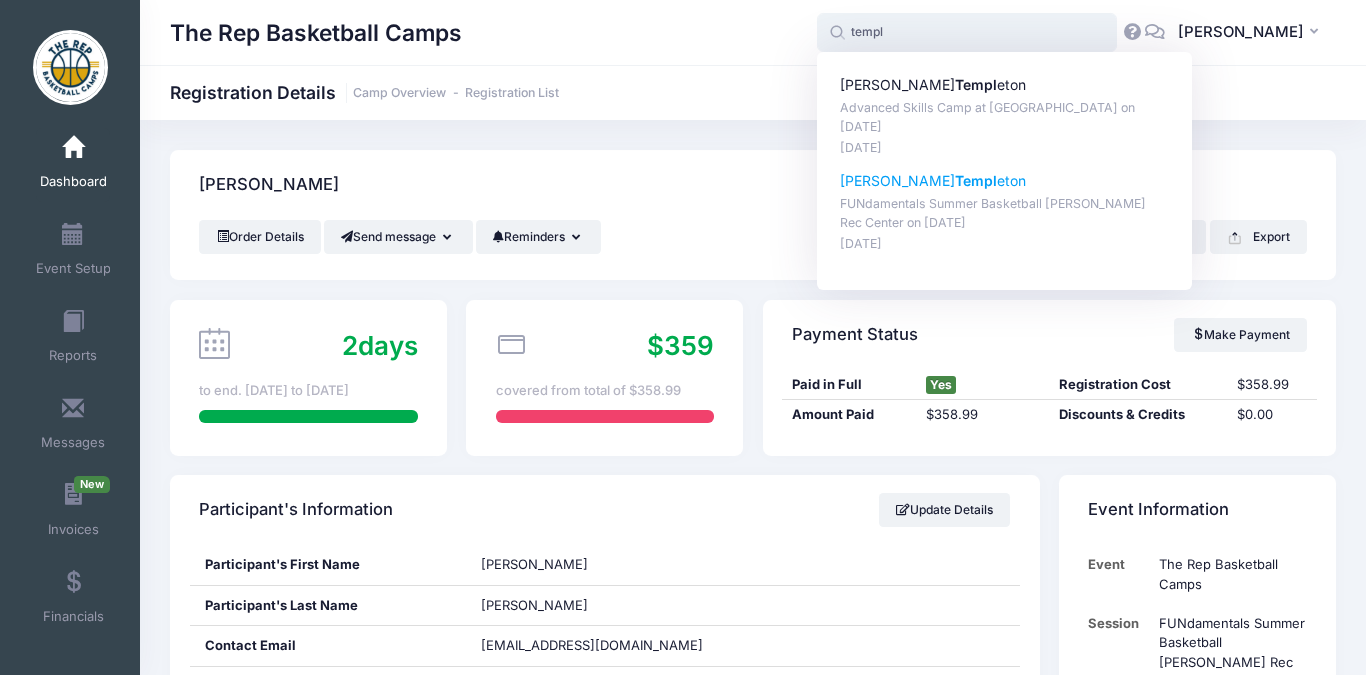 click on "Templ" at bounding box center (976, 180) 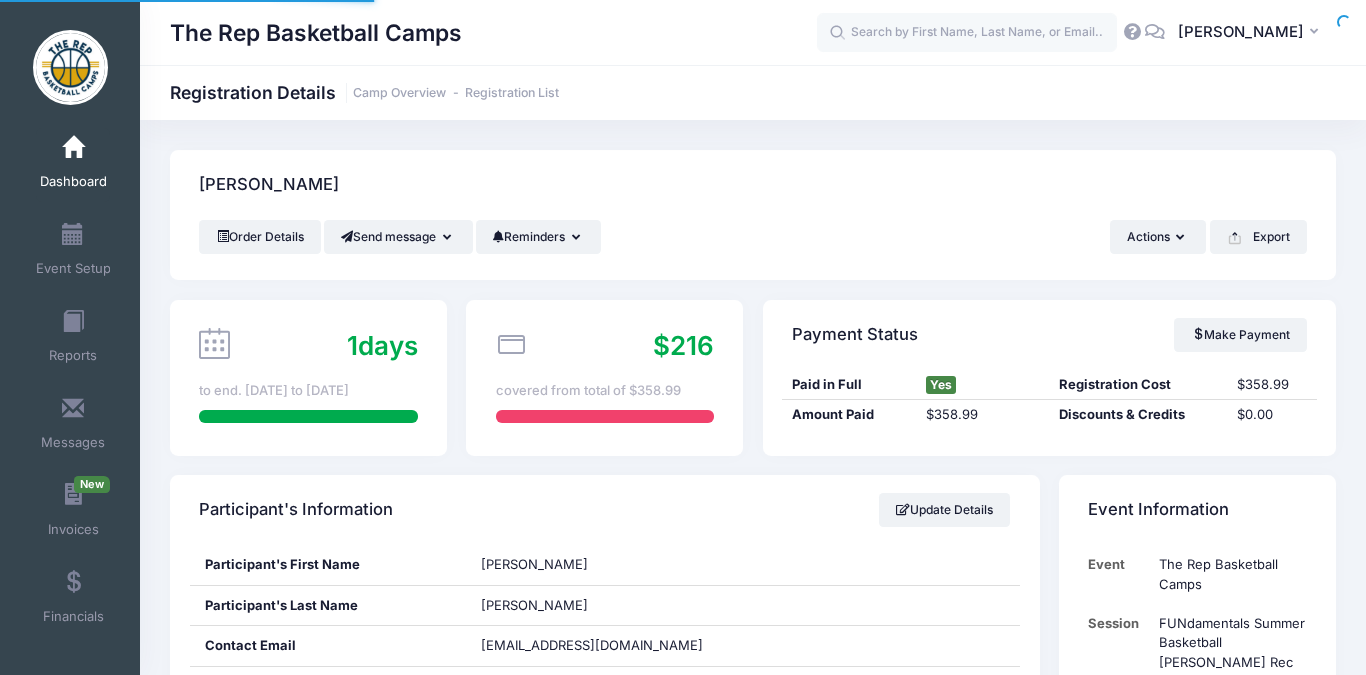 scroll, scrollTop: 0, scrollLeft: 0, axis: both 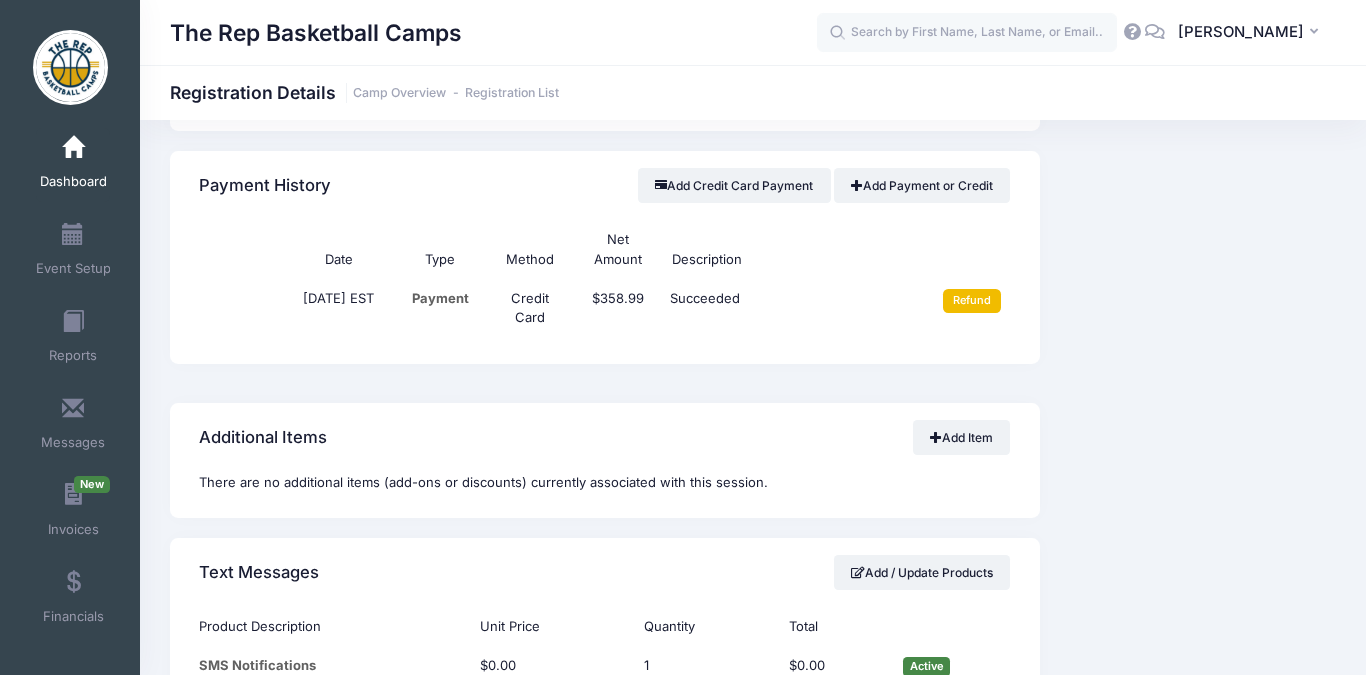 click on "Refund" at bounding box center [972, 301] 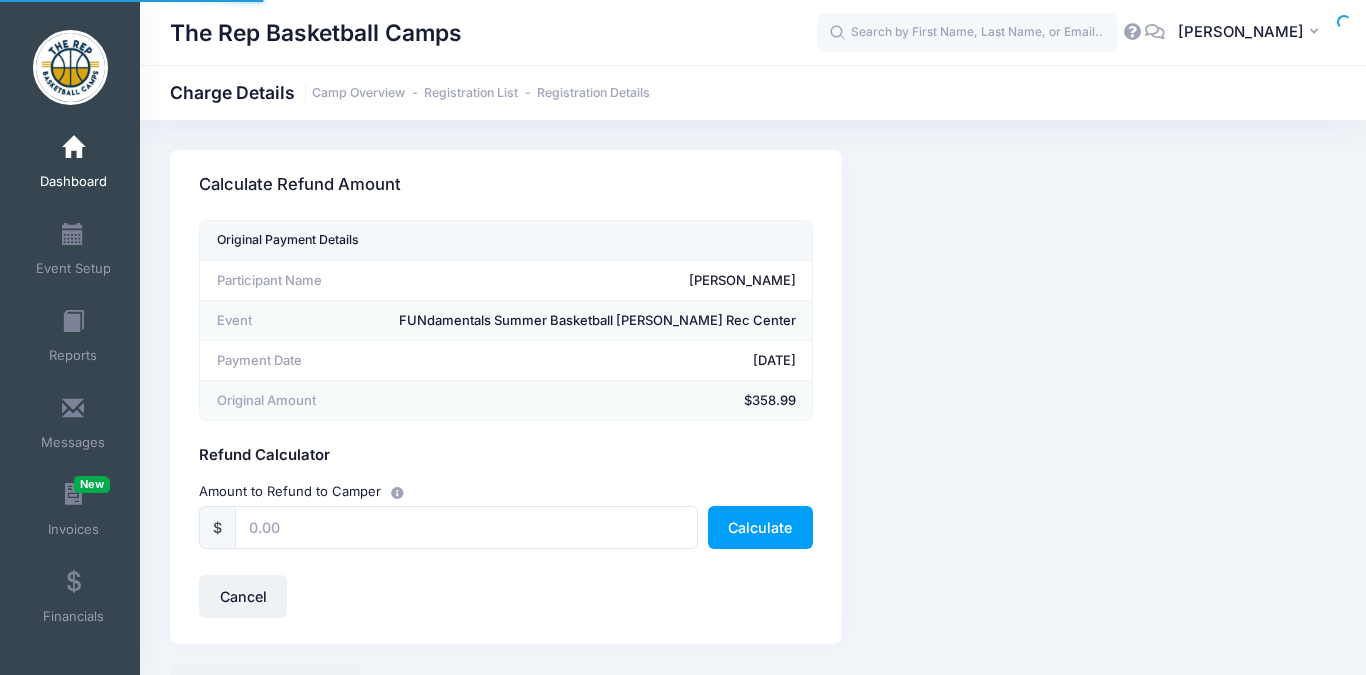 scroll, scrollTop: 0, scrollLeft: 0, axis: both 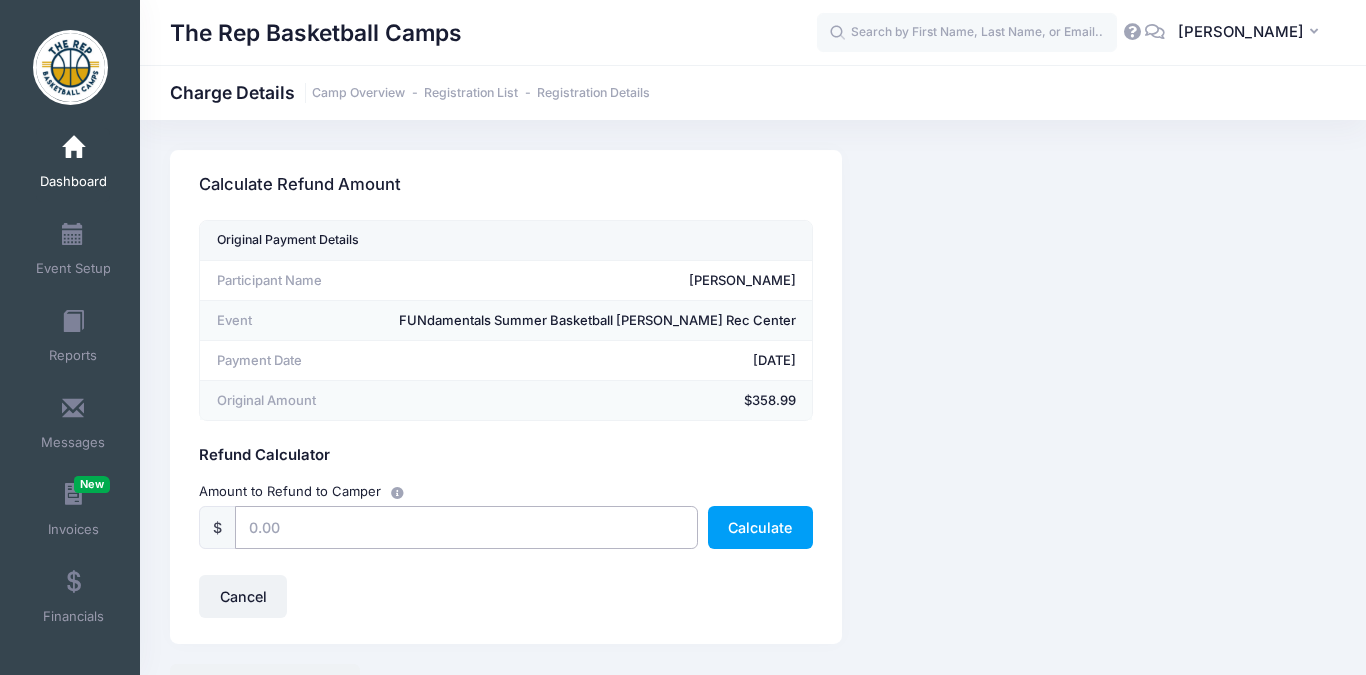 click at bounding box center [466, 527] 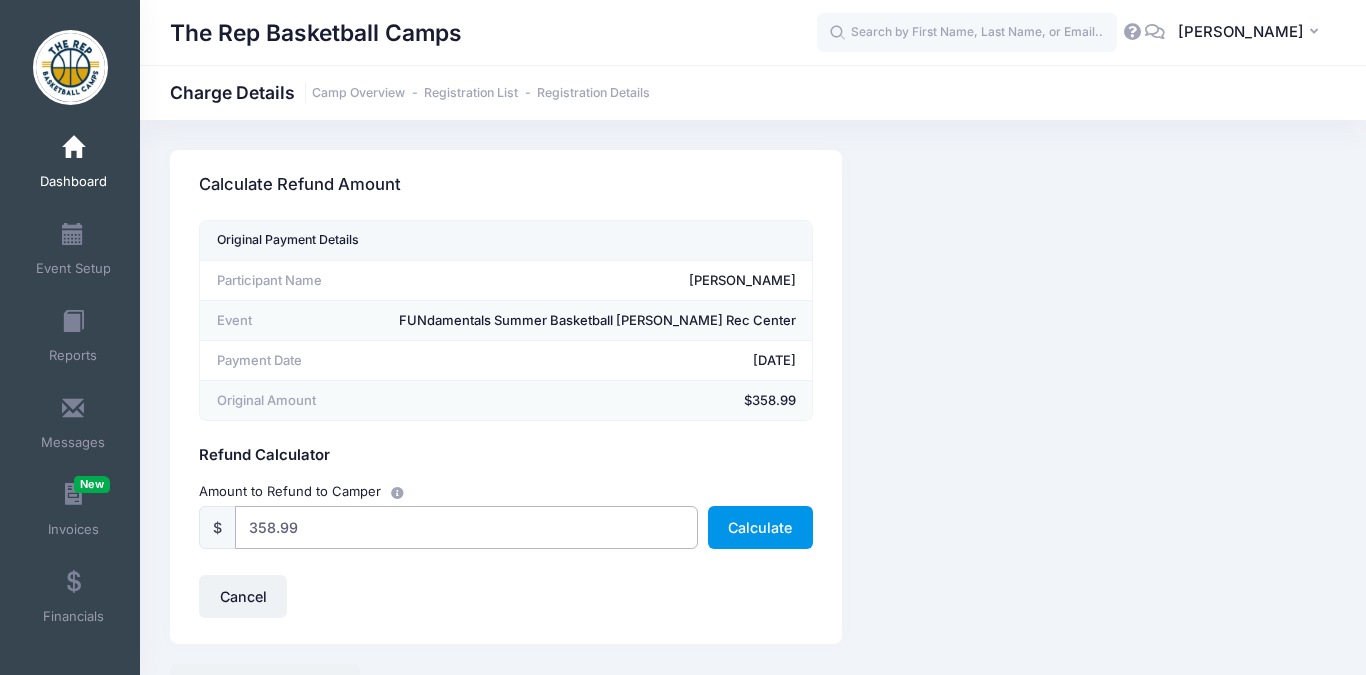 type on "358.99" 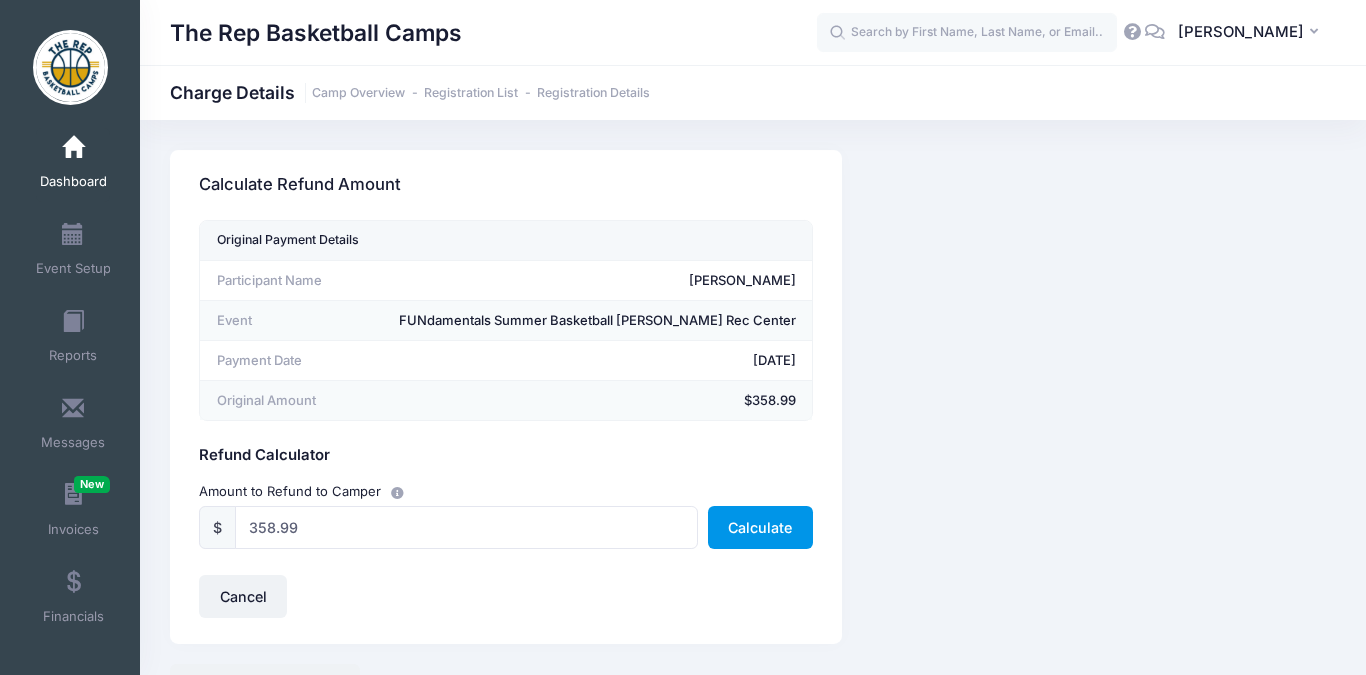 click on "Calculate" at bounding box center (760, 527) 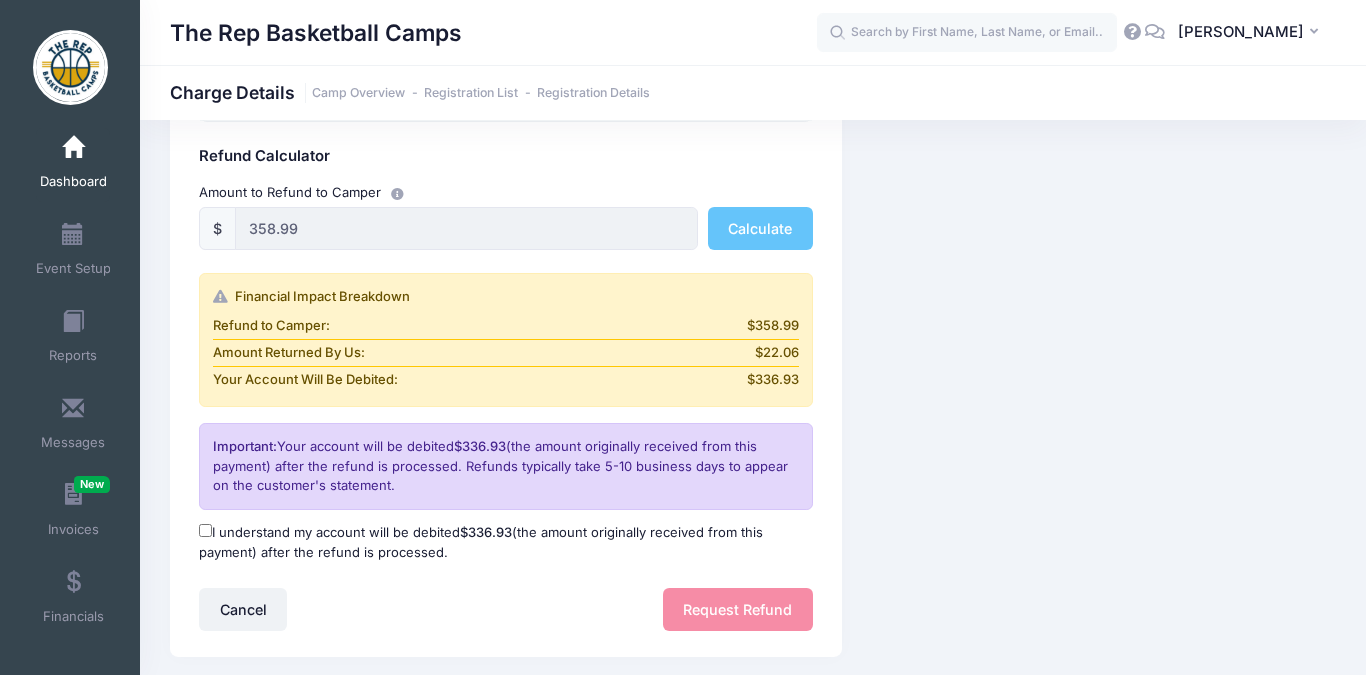 scroll, scrollTop: 325, scrollLeft: 0, axis: vertical 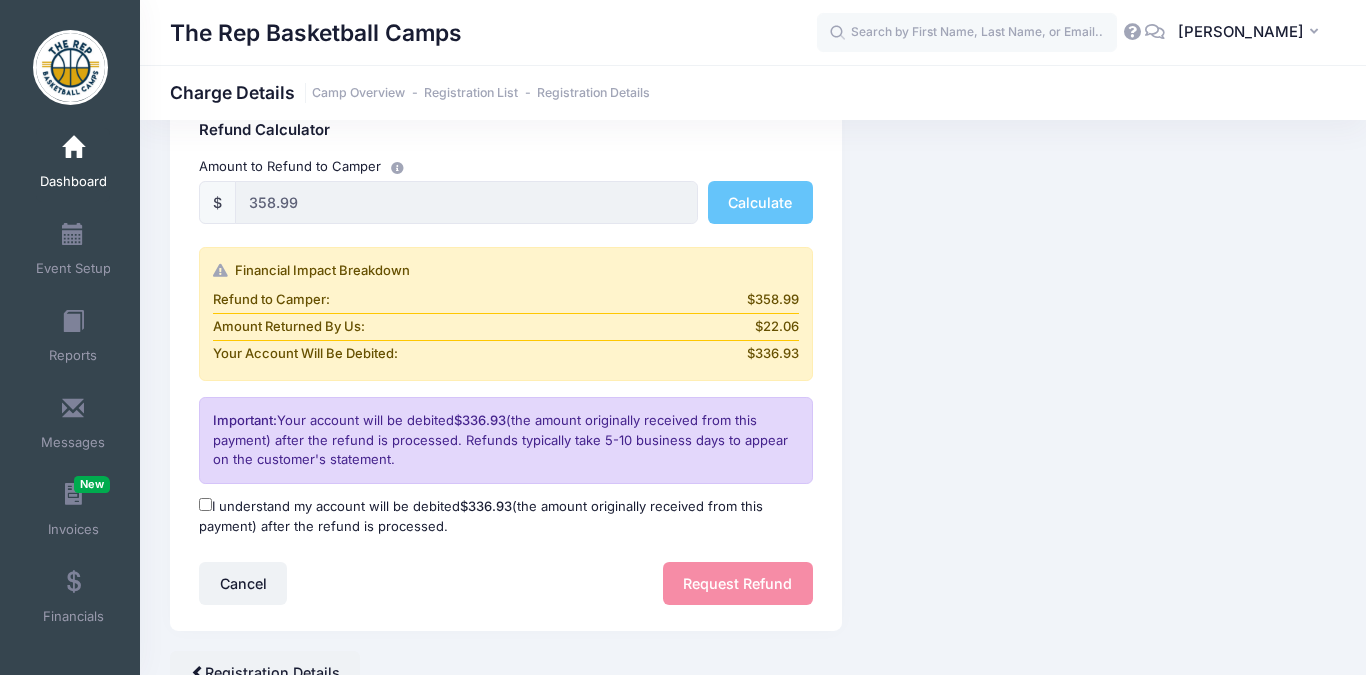 click on "I understand my account will be debited  $336.93  (the amount originally received from this payment) after the refund is processed." at bounding box center [205, 504] 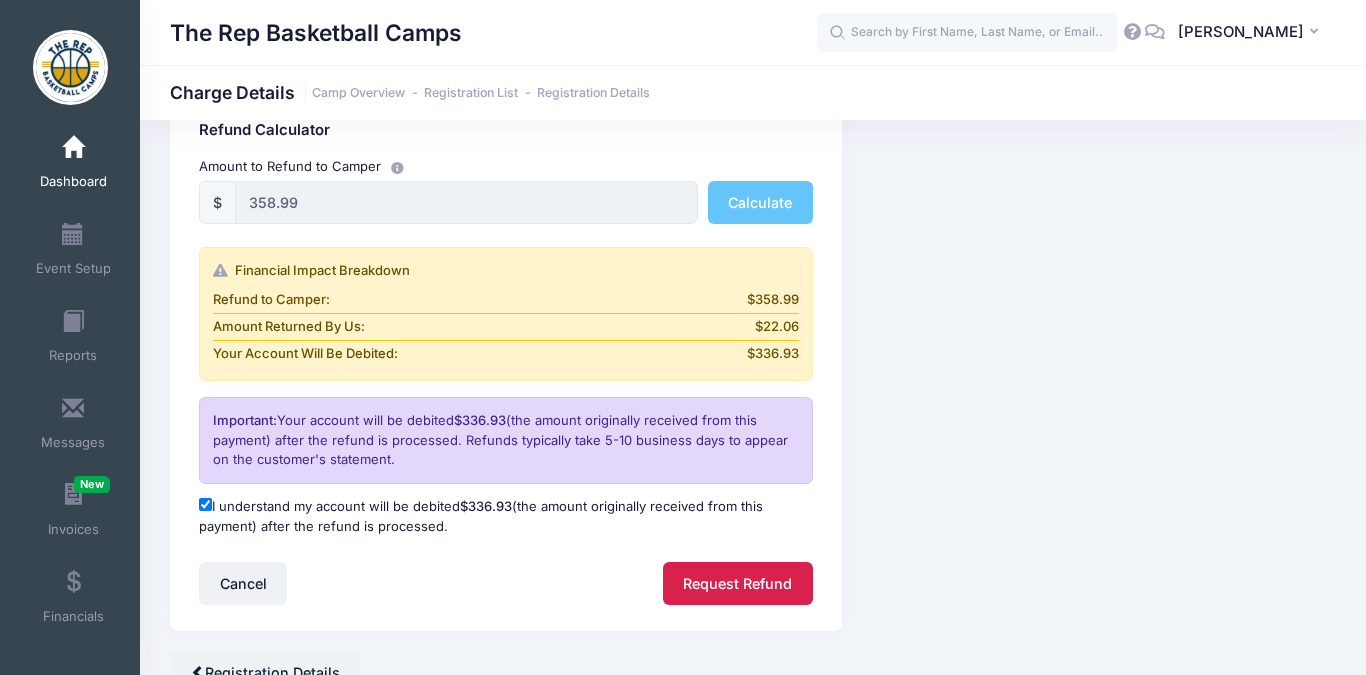 click on "Request Refund" at bounding box center [738, 583] 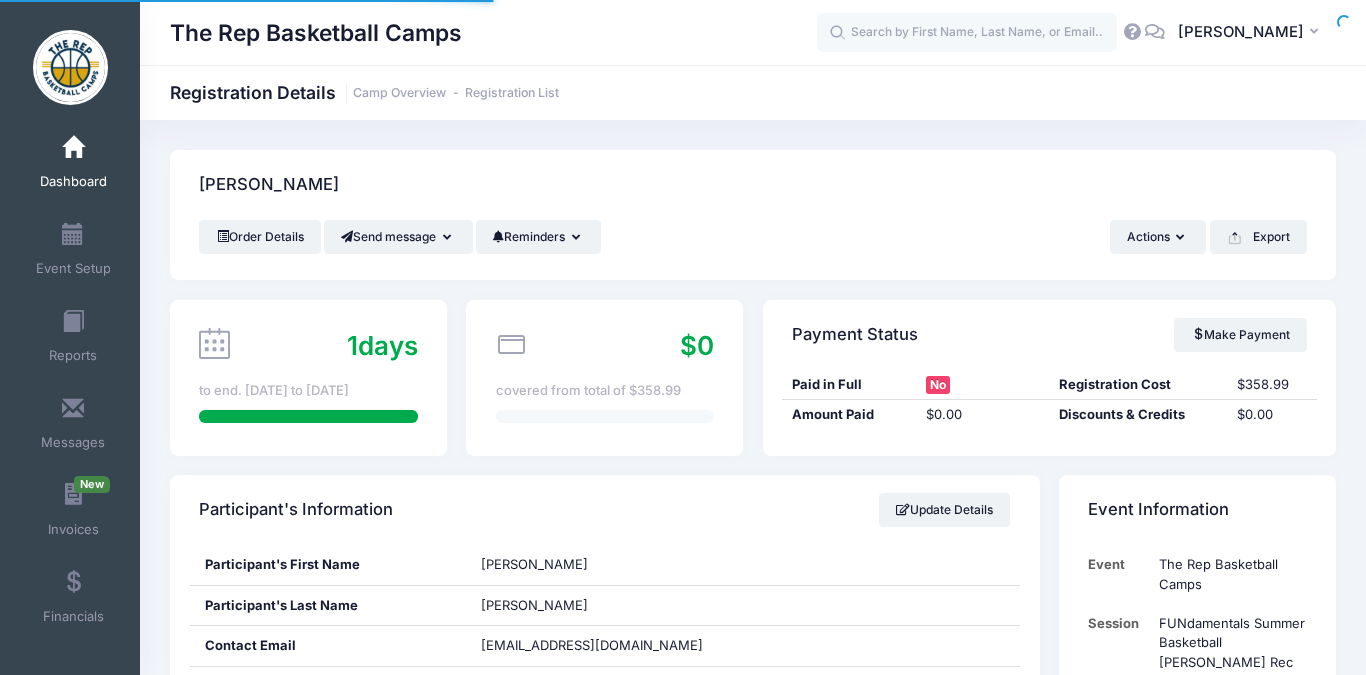 scroll, scrollTop: 0, scrollLeft: 0, axis: both 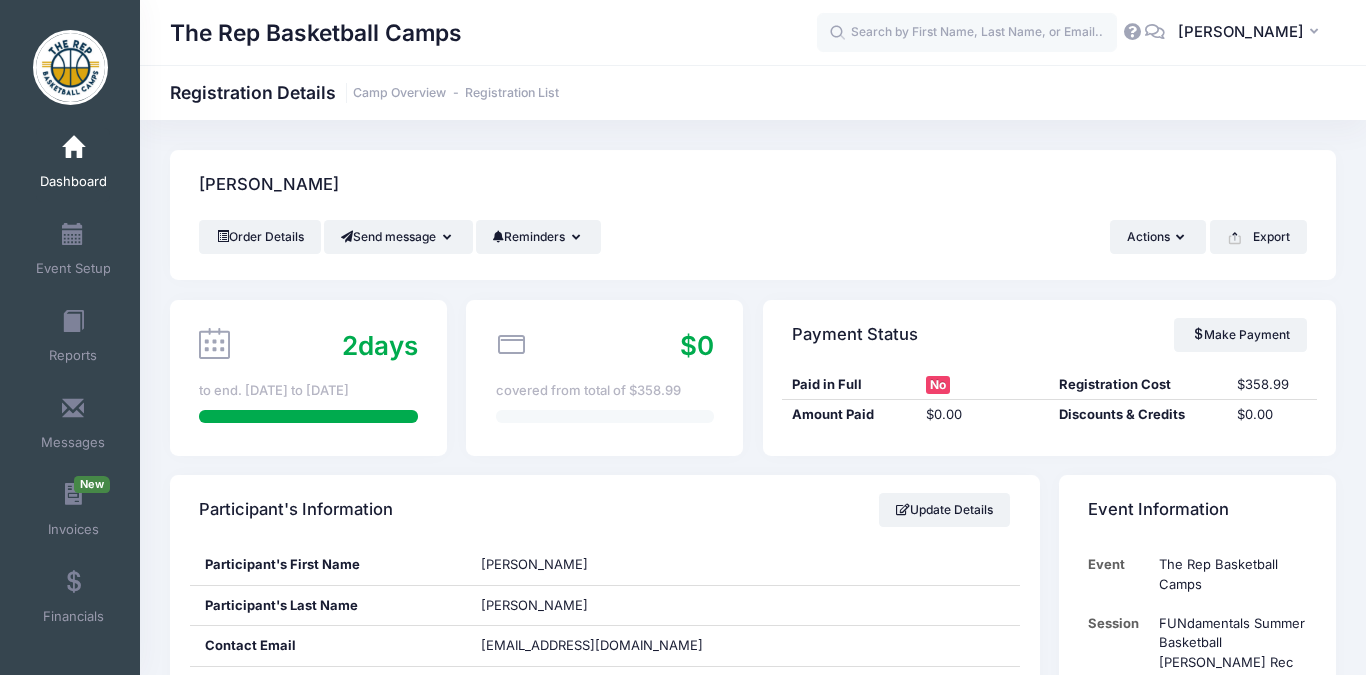 click on "Dashboard" at bounding box center [73, 165] 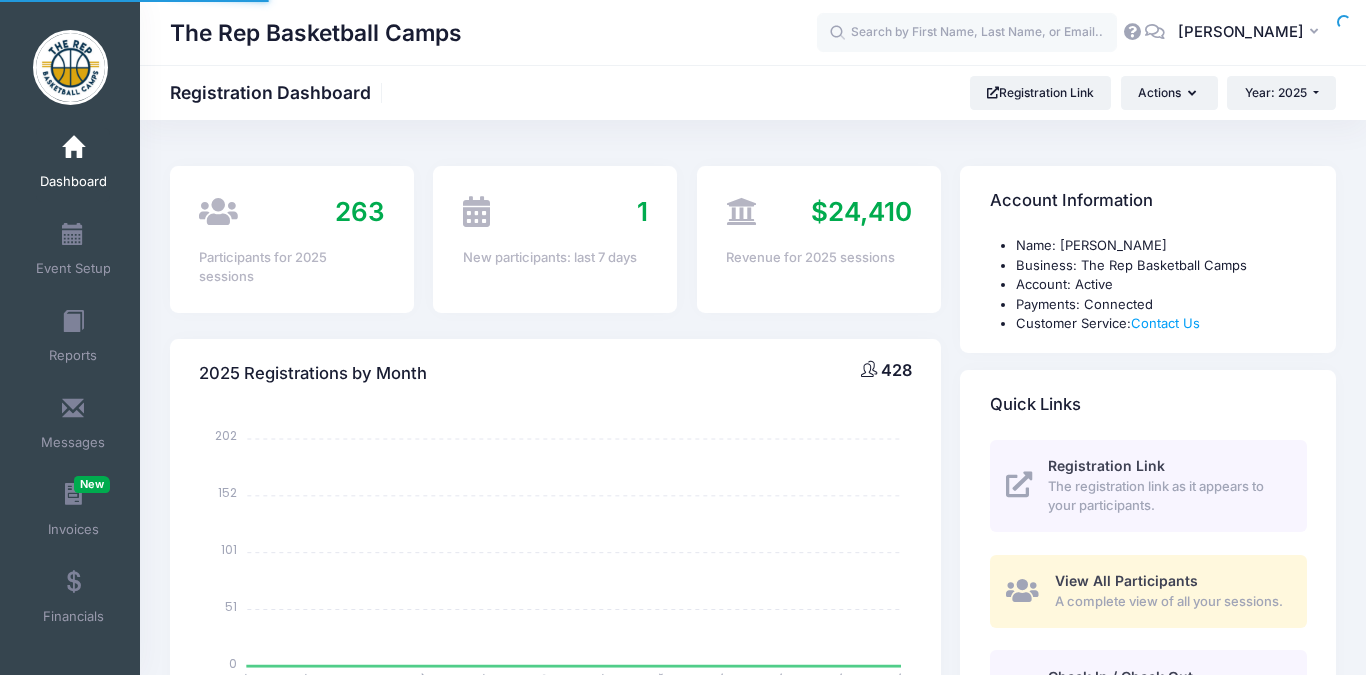 scroll, scrollTop: 0, scrollLeft: 0, axis: both 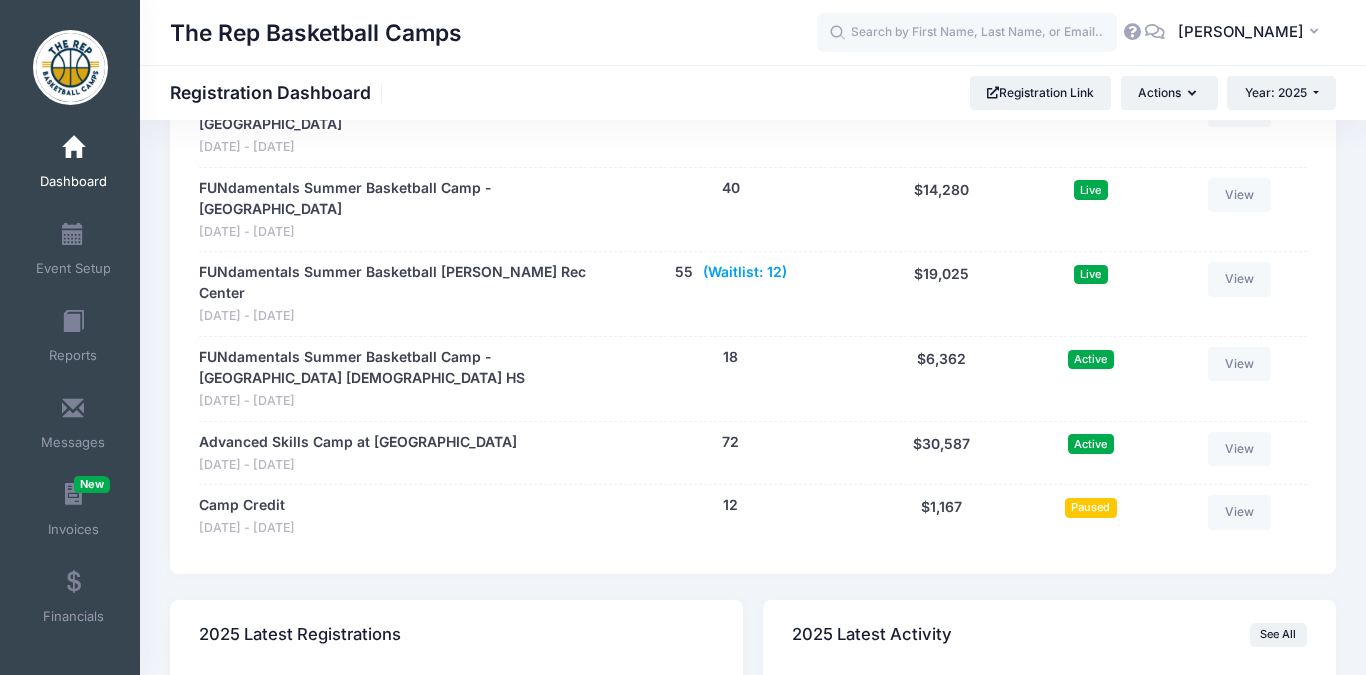 click on "(Waitlist: 12)" at bounding box center (745, 272) 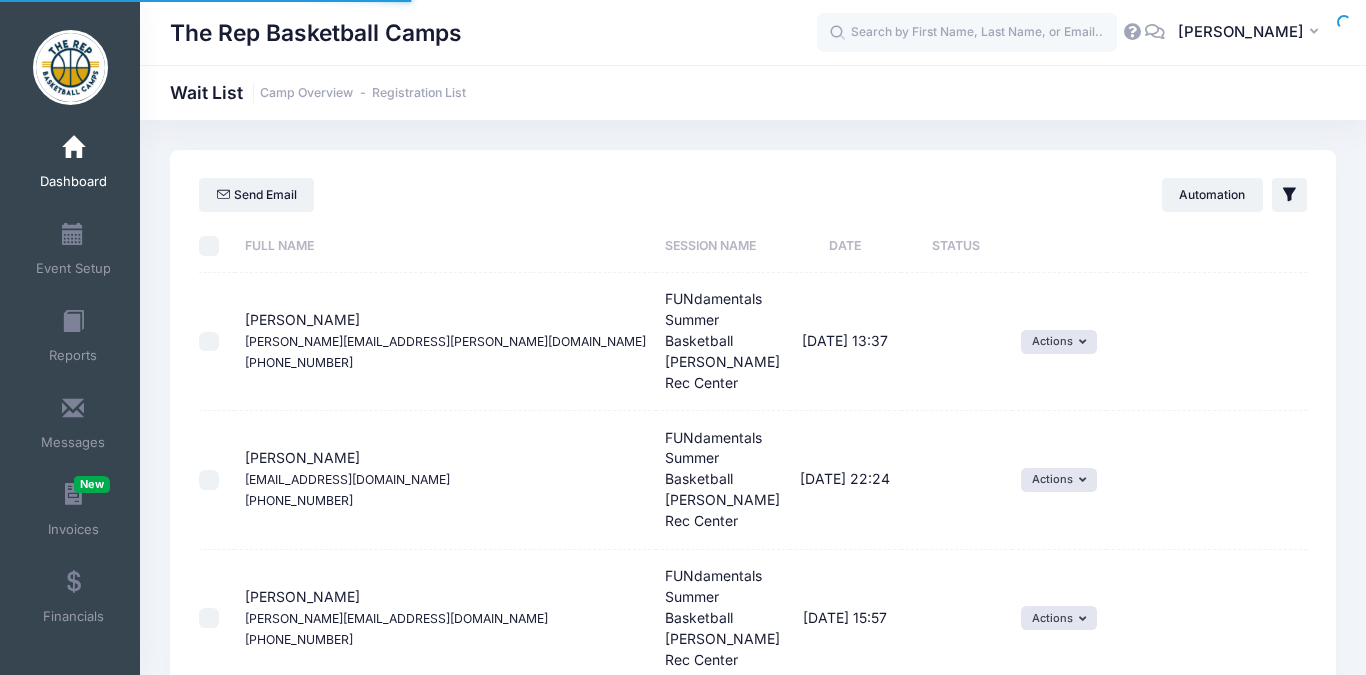 scroll, scrollTop: 0, scrollLeft: 0, axis: both 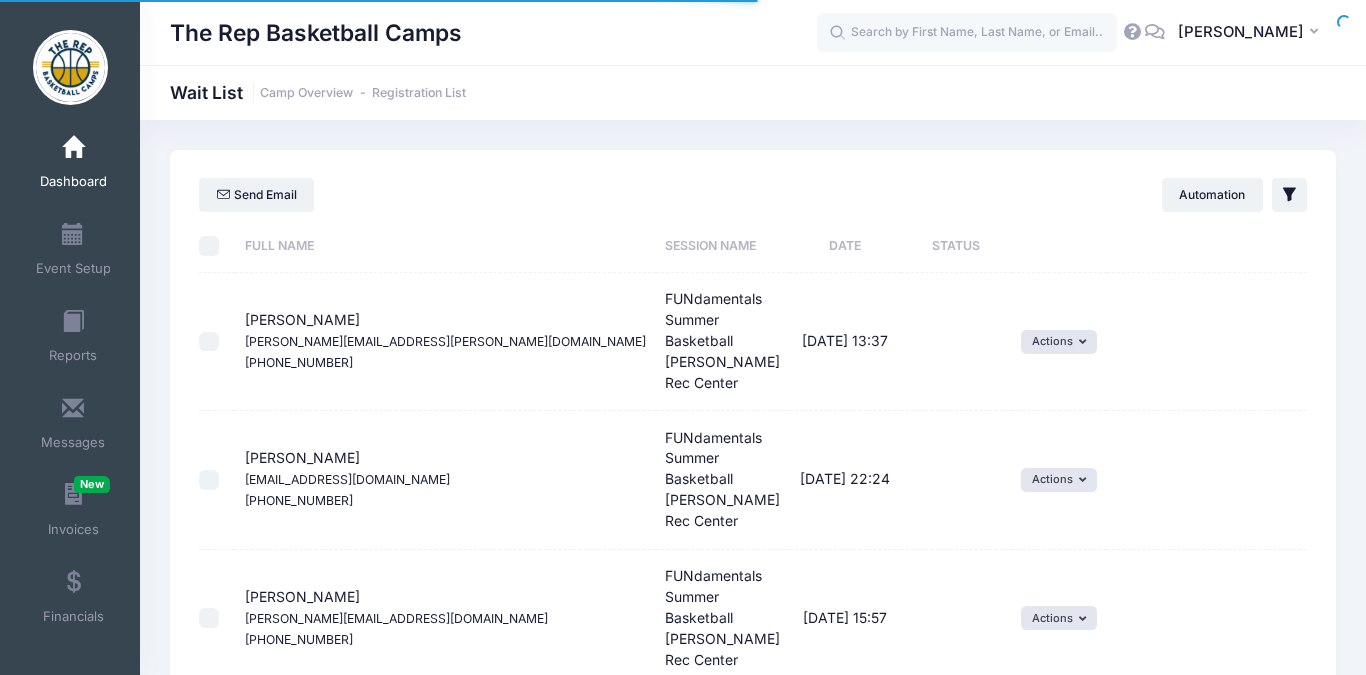select on "50" 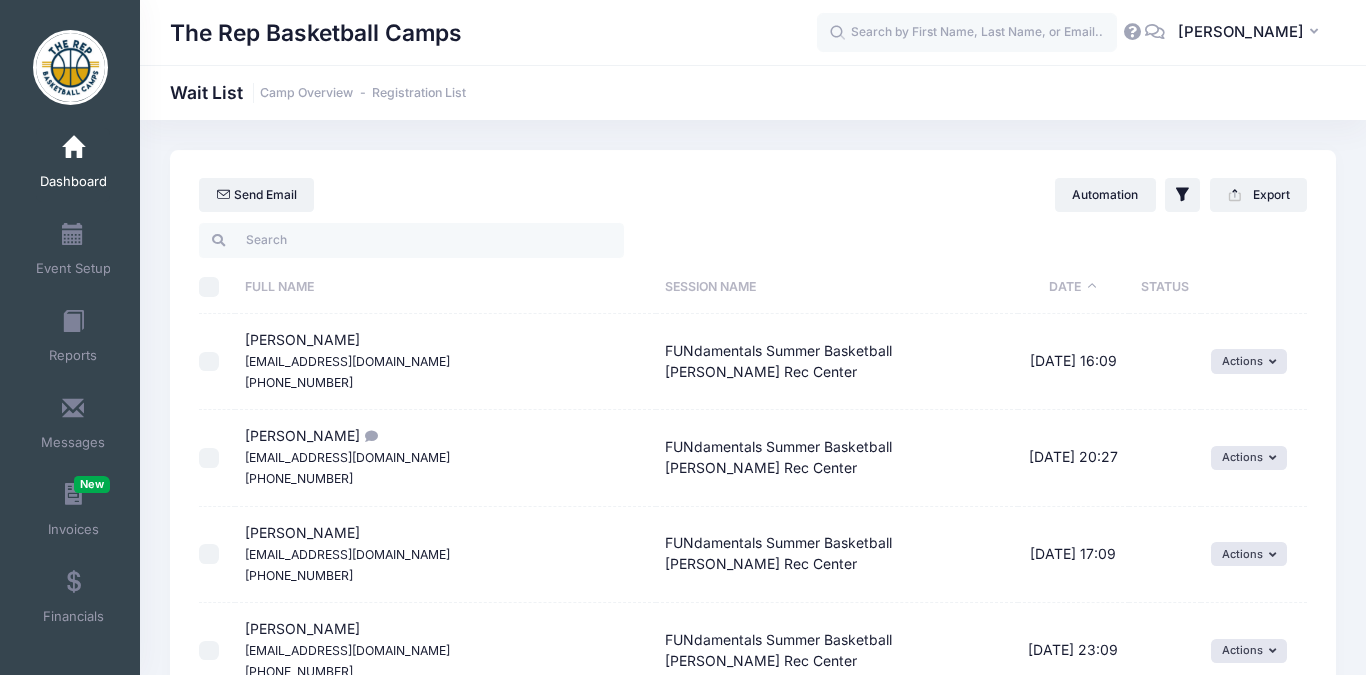 click on "Date" at bounding box center (1073, 287) 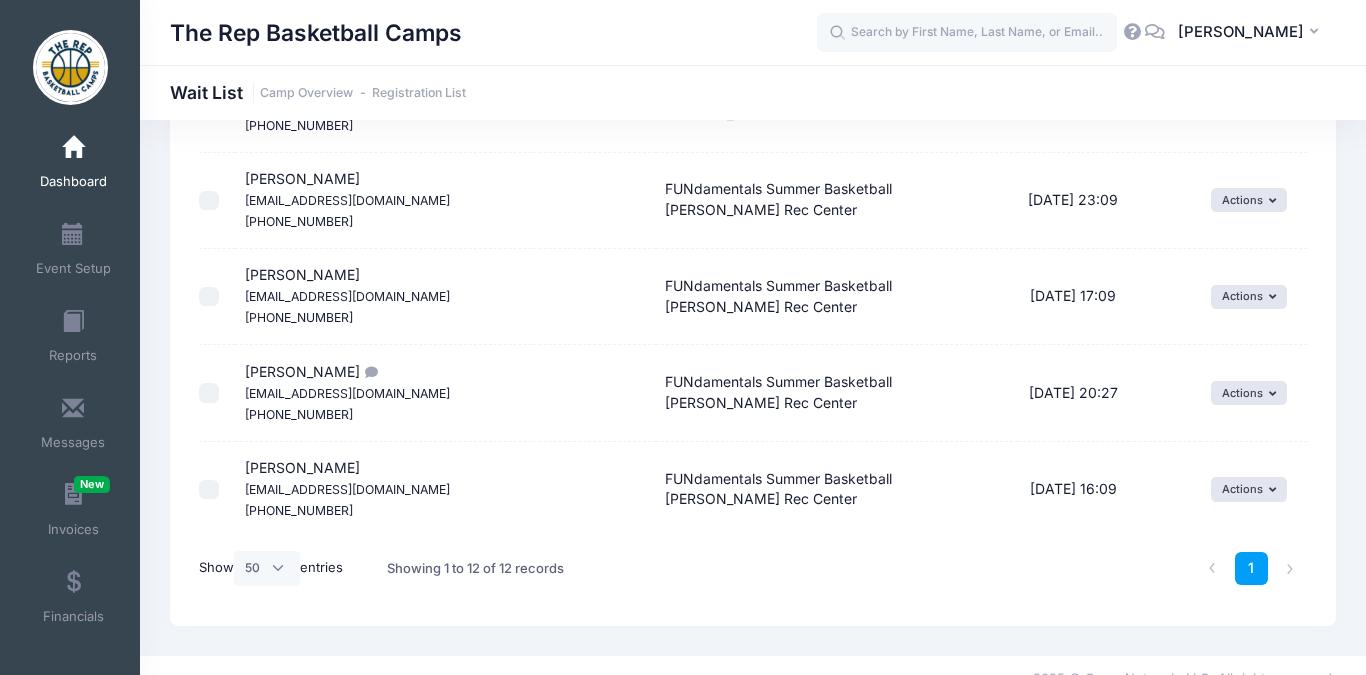 scroll, scrollTop: 958, scrollLeft: 0, axis: vertical 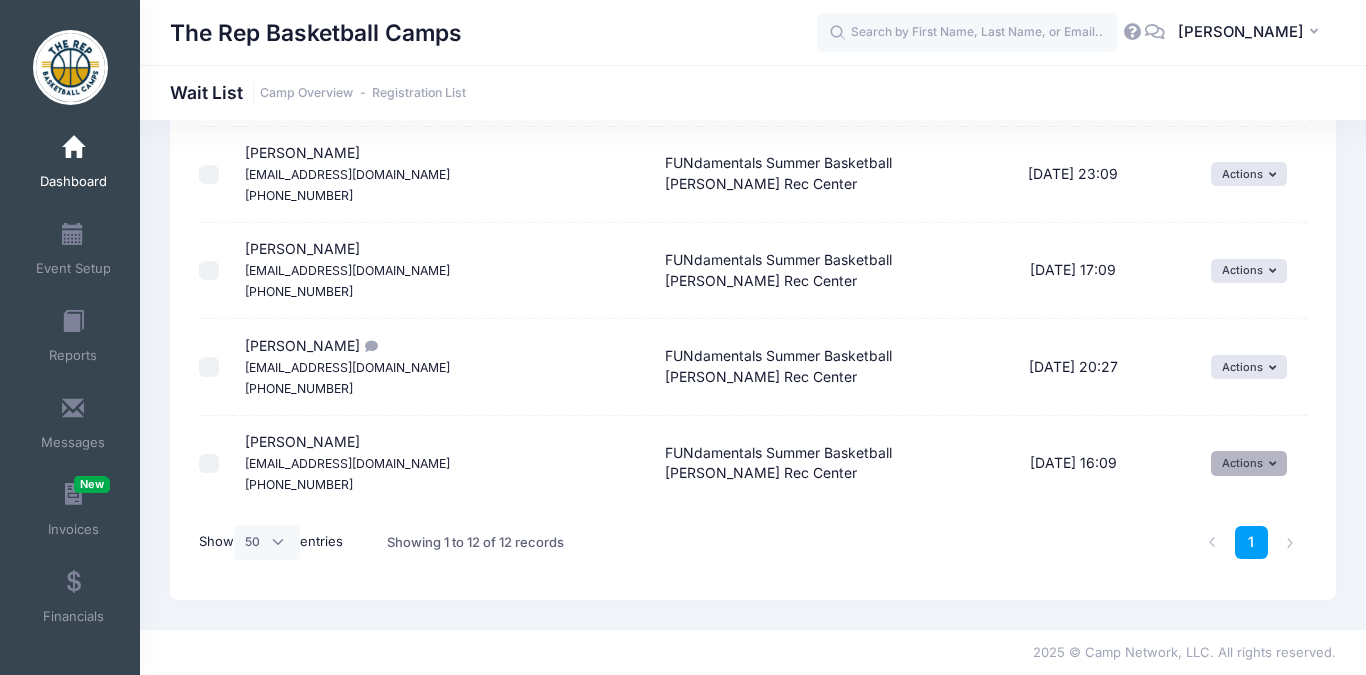 click on "Actions" at bounding box center (1249, 463) 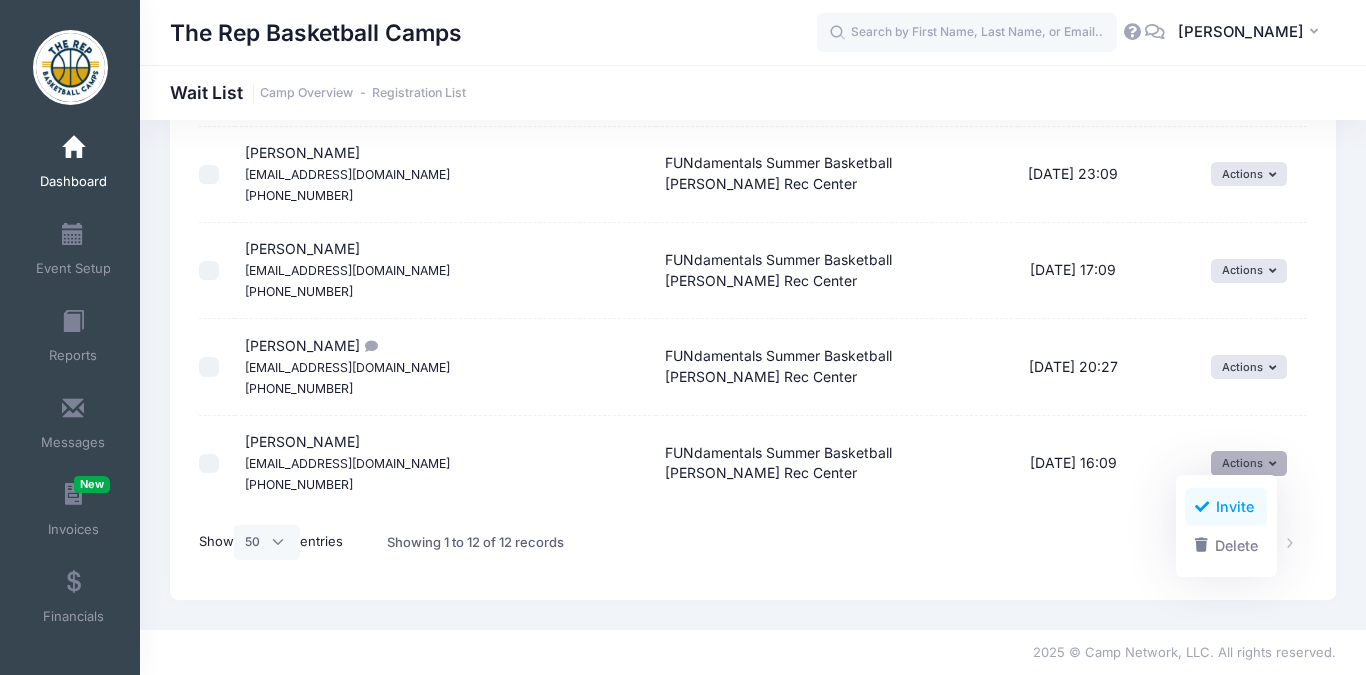 click on "Invite" at bounding box center [1226, 507] 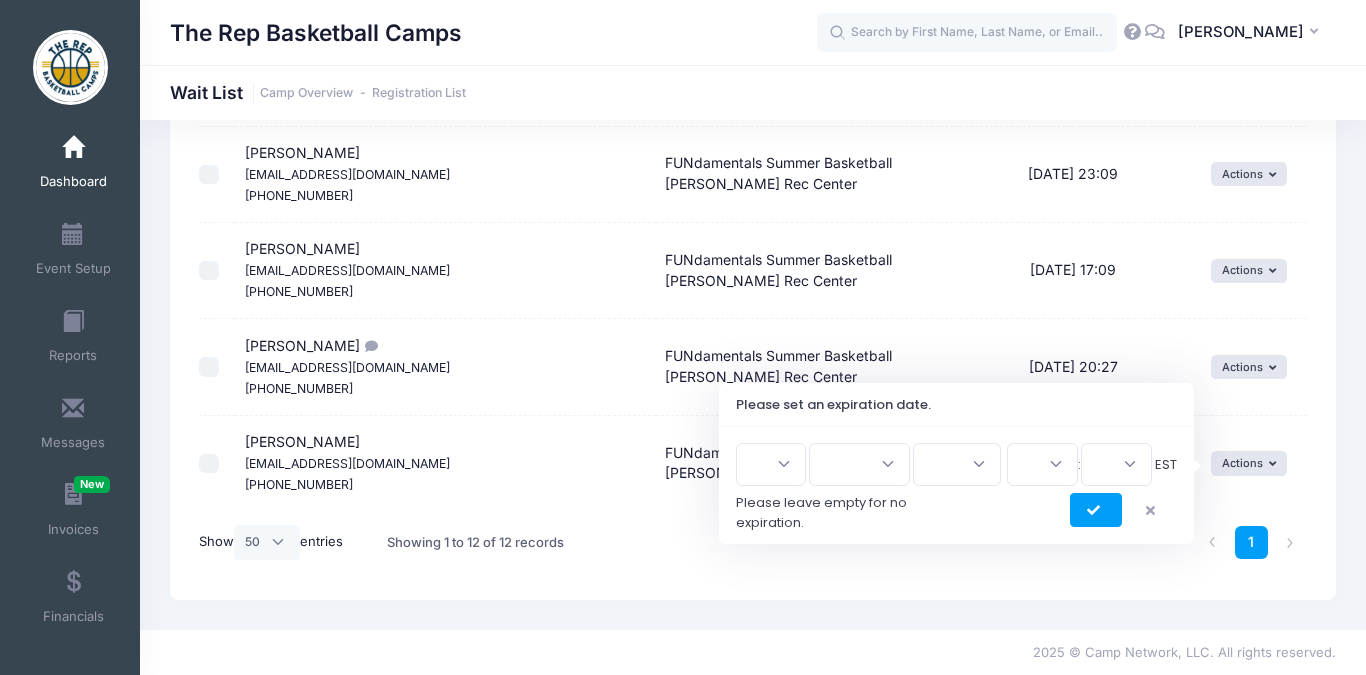 click on "1 2 3 4 5 6 7 8 9 10 11 12 13 14 15 16 17 18 19 20 21 22 23 24 25 26 27 28 29 30 31" at bounding box center [771, 464] 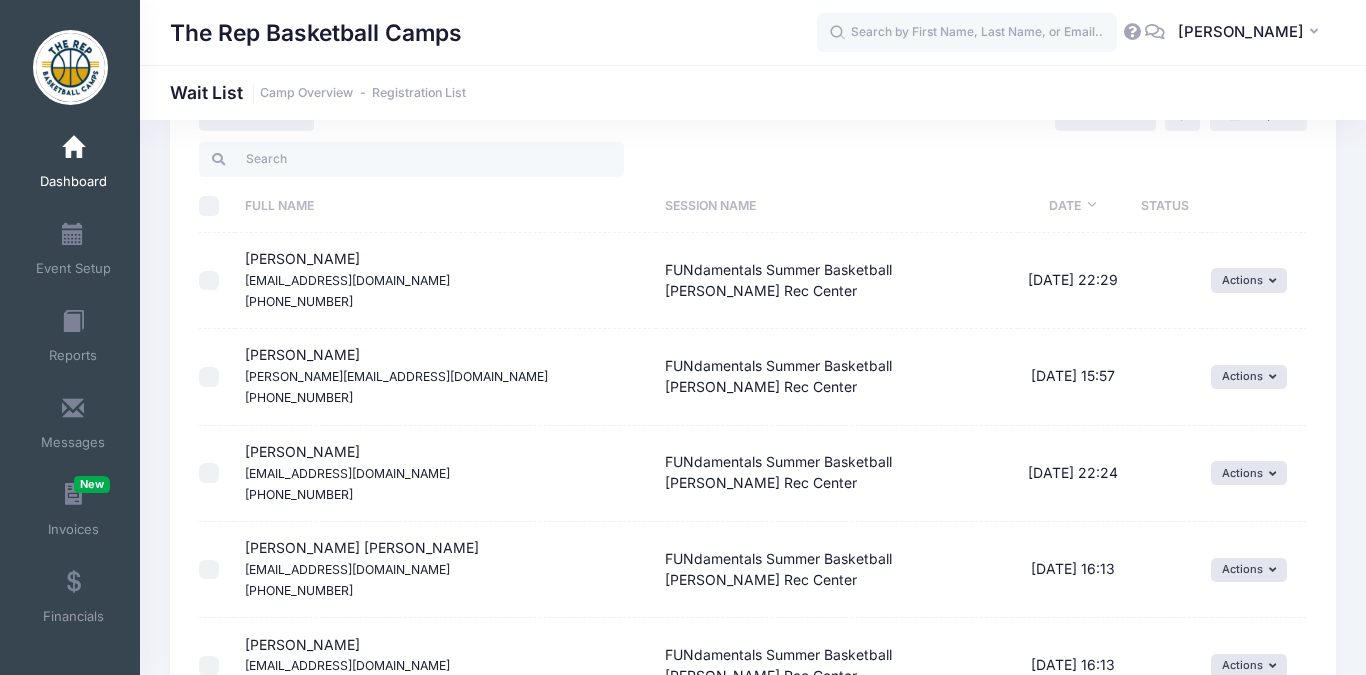 scroll, scrollTop: 0, scrollLeft: 0, axis: both 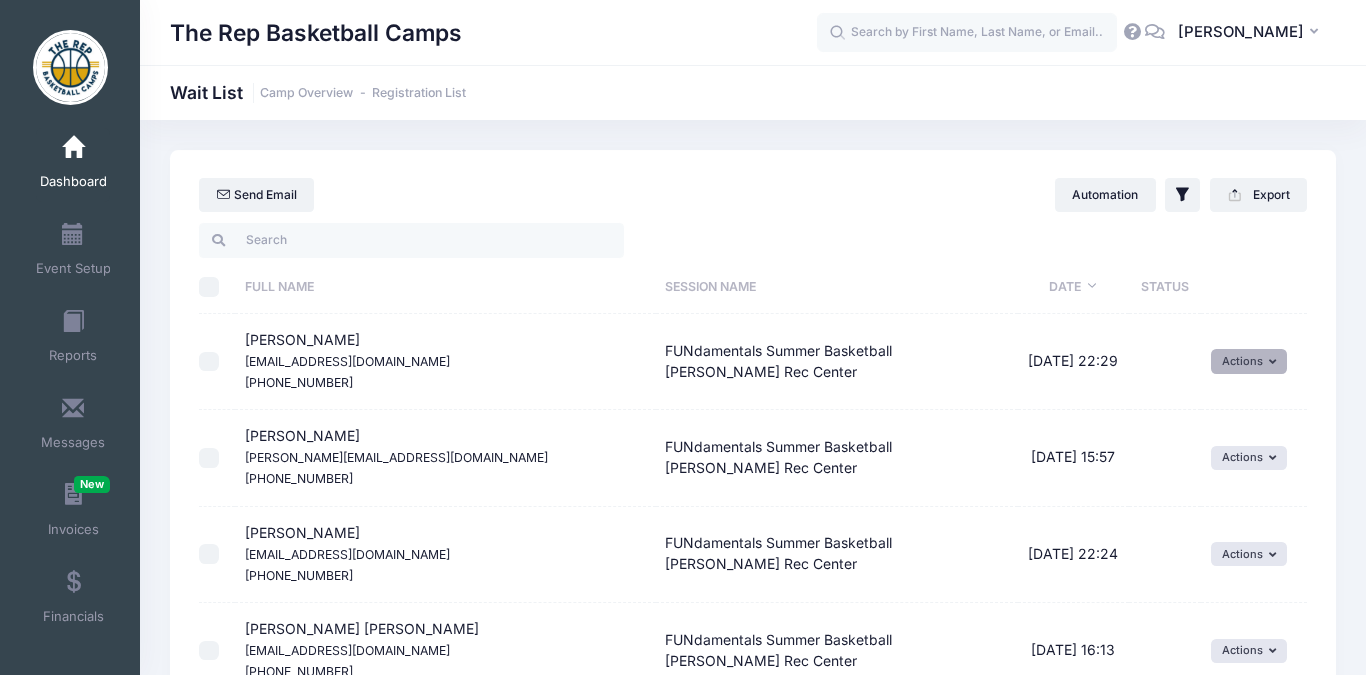 click on "Actions" at bounding box center (1249, 361) 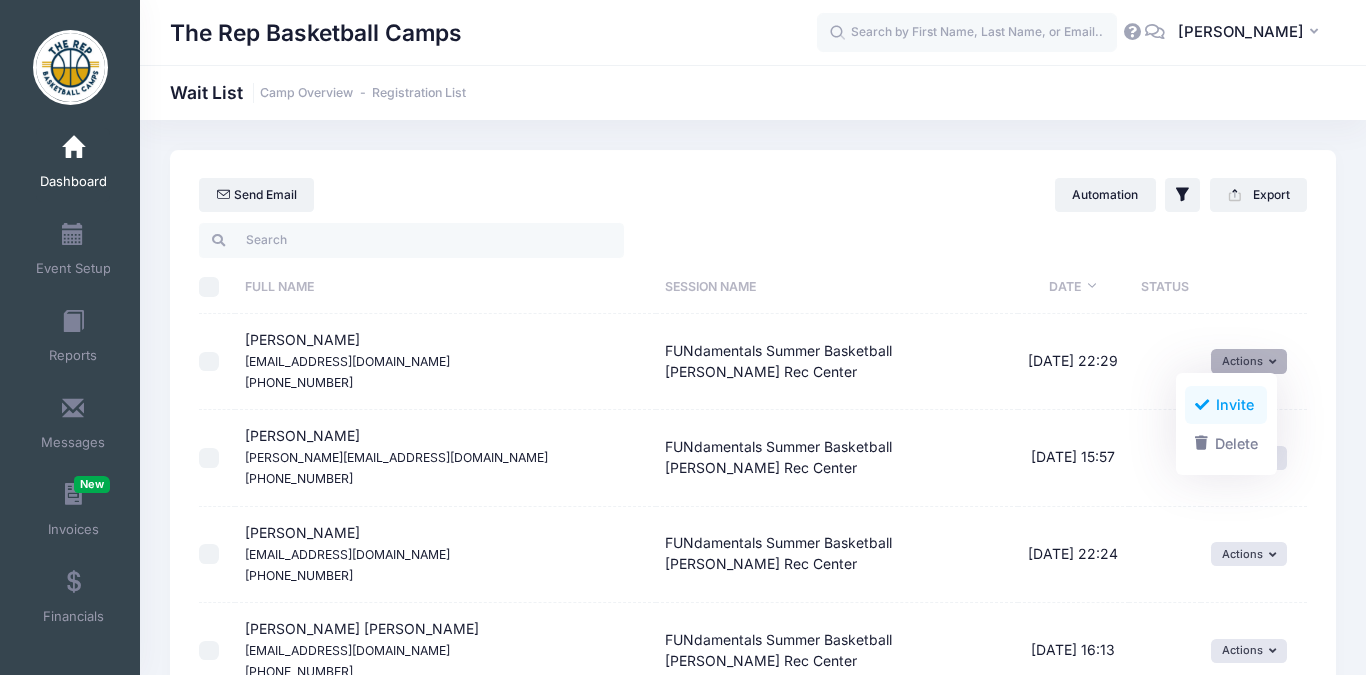 click on "Invite" at bounding box center (1226, 405) 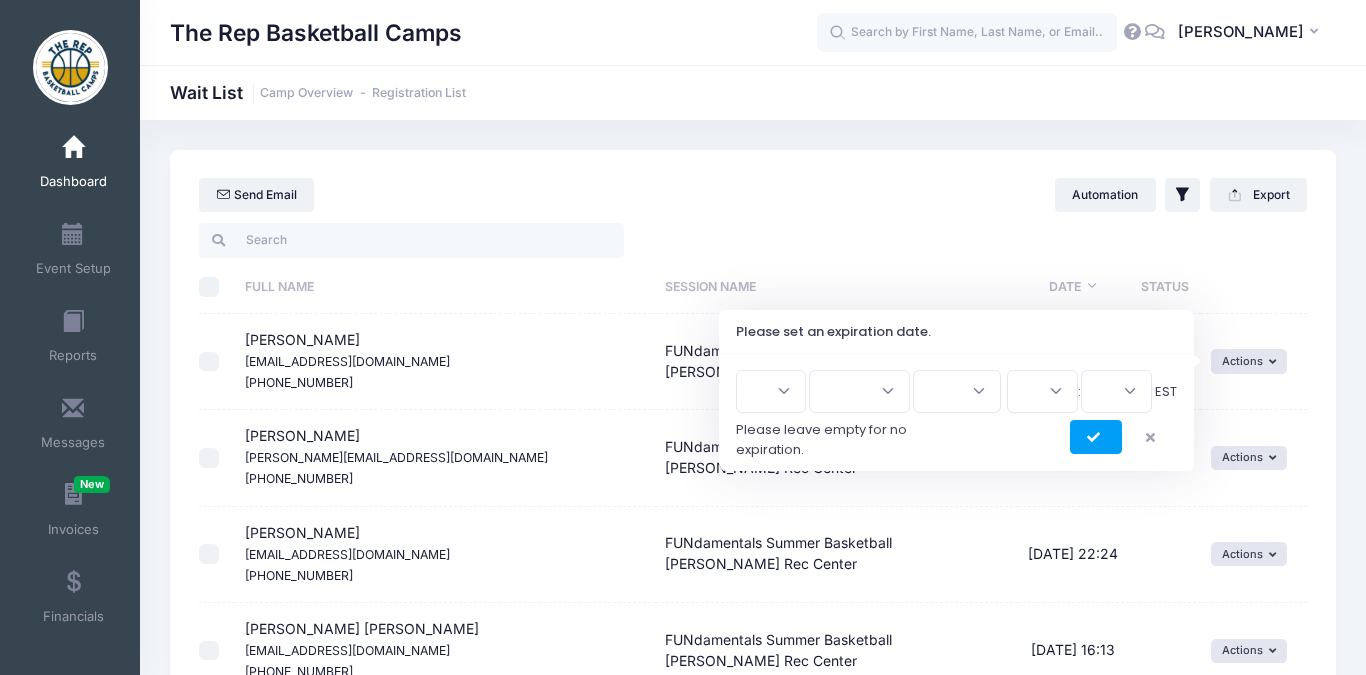 click on "1 2 3 4 5 6 7 8 9 10 11 12 13 14 15 16 17 18 19 20 21 22 23 24 25 26 27 28 29 30 31" at bounding box center [771, 391] 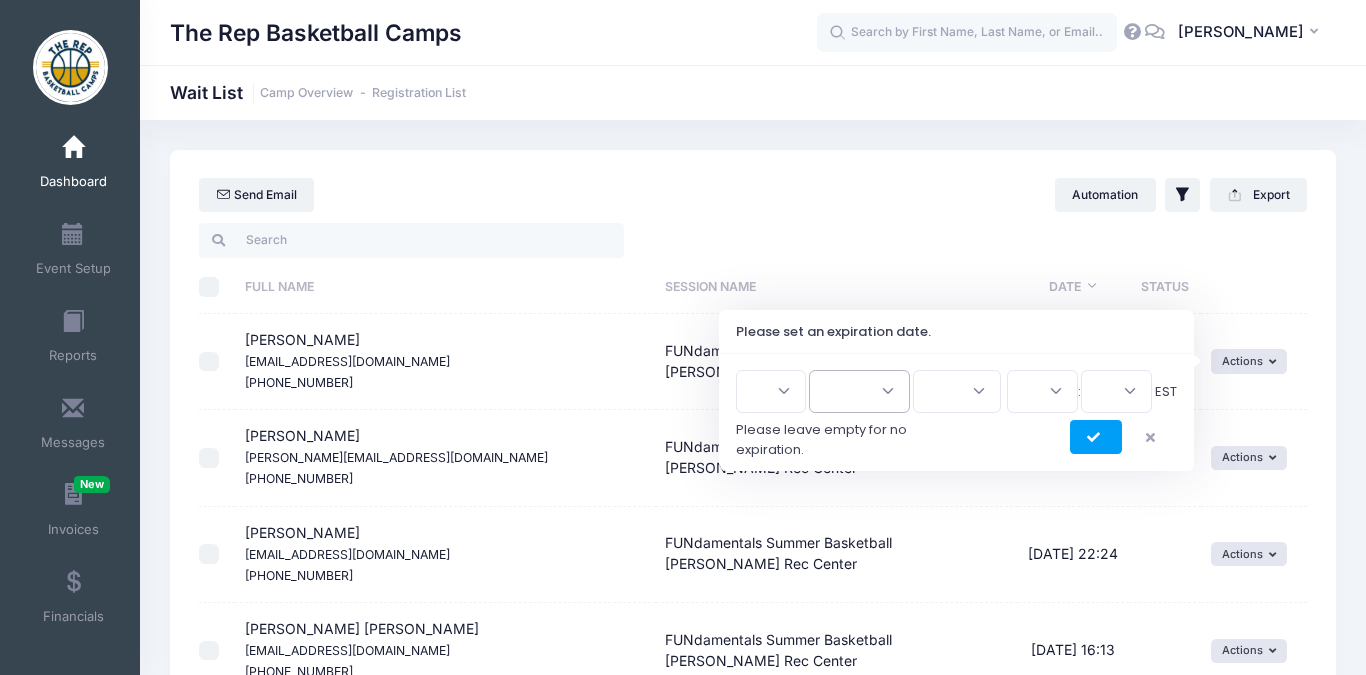 click on "Jan Feb Mar Apr May Jun [DATE] Aug Sep Oct Nov Dec" at bounding box center [859, 391] 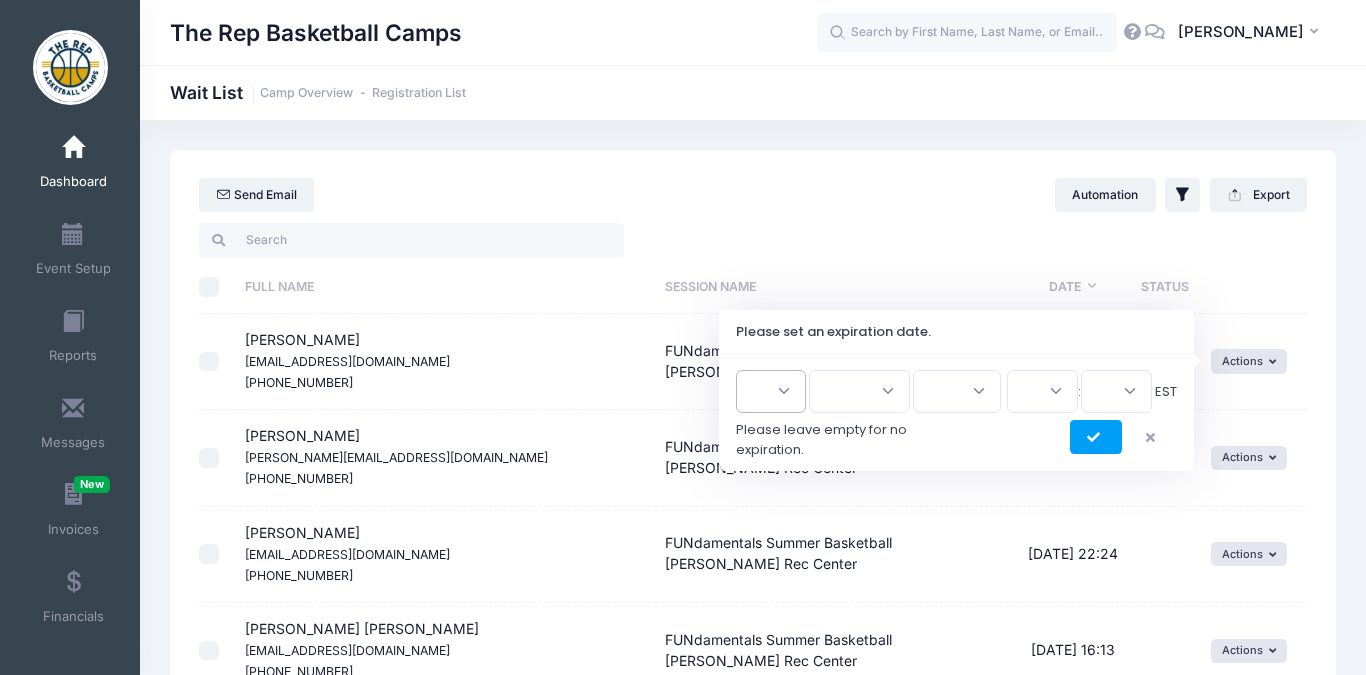 click on "1 2 3 4 5 6 7 8 9 10 11 12 13 14 15 16 17 18 19 20 21 22 23 24 25 26 27 28 29 30 31" at bounding box center (771, 391) 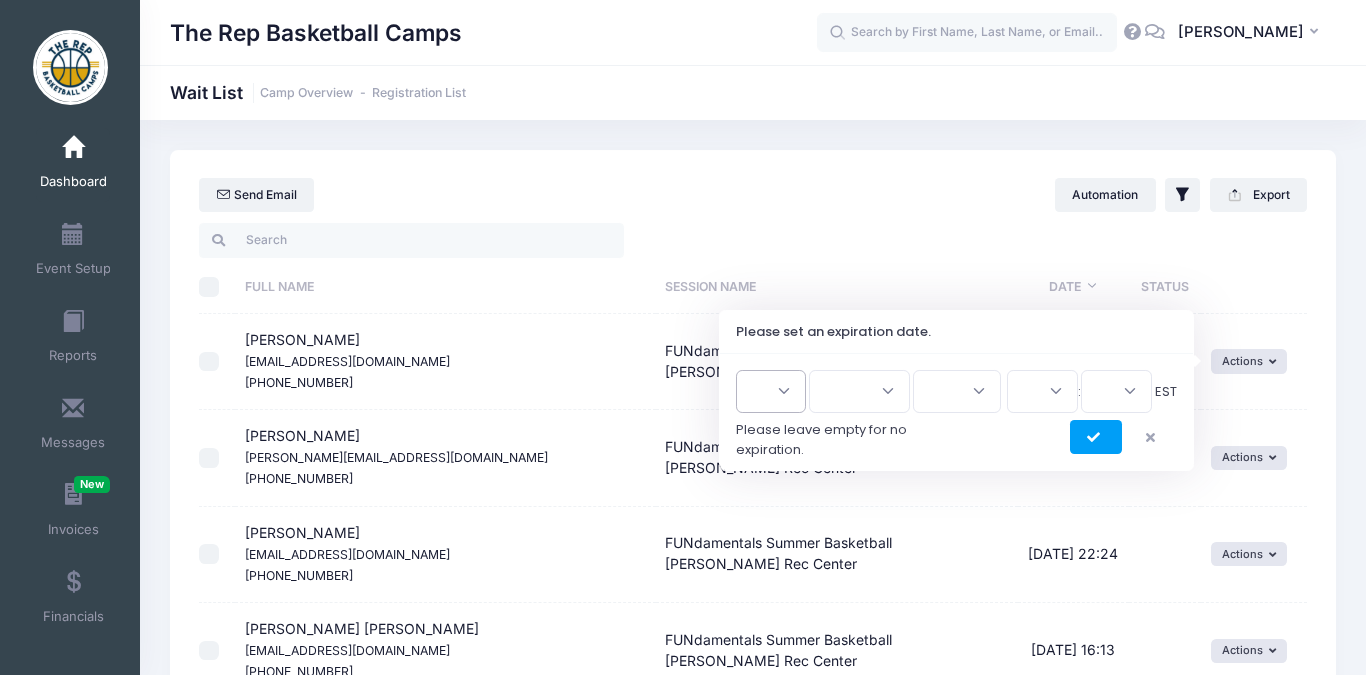 select on "15" 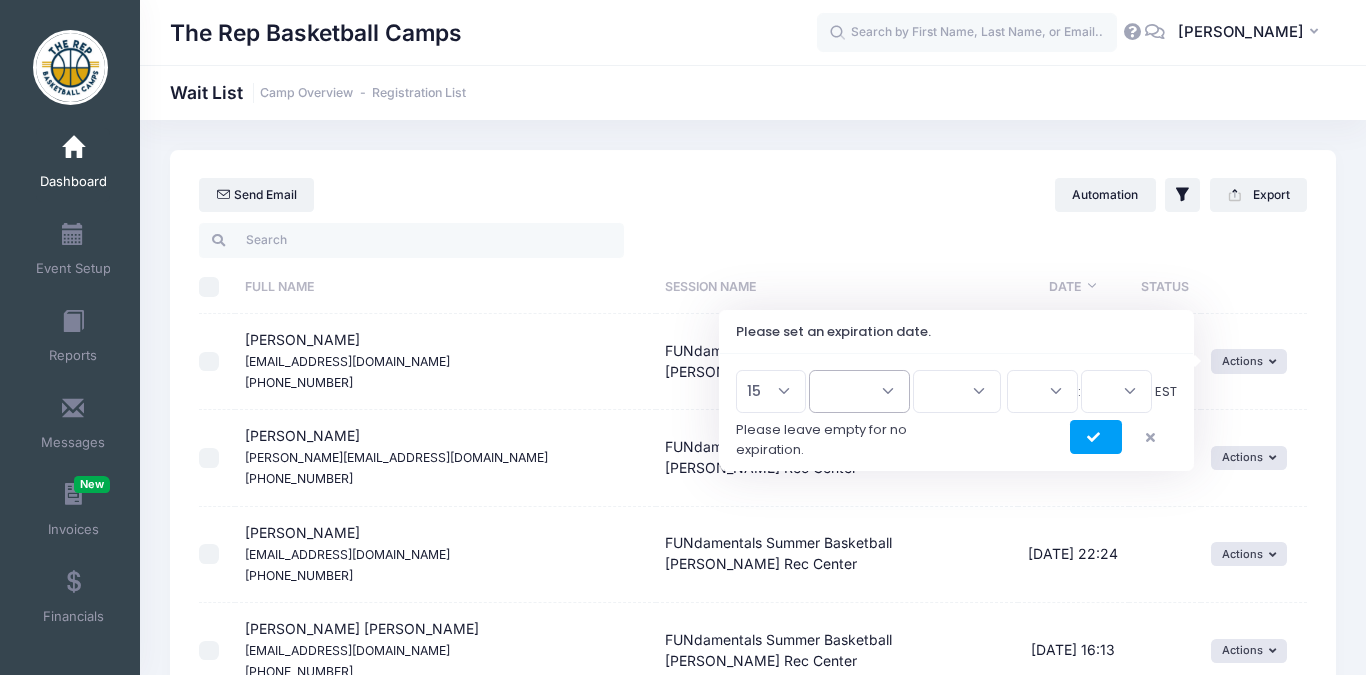 click on "Jan Feb Mar Apr May Jun [DATE] Aug Sep Oct Nov Dec" at bounding box center (859, 391) 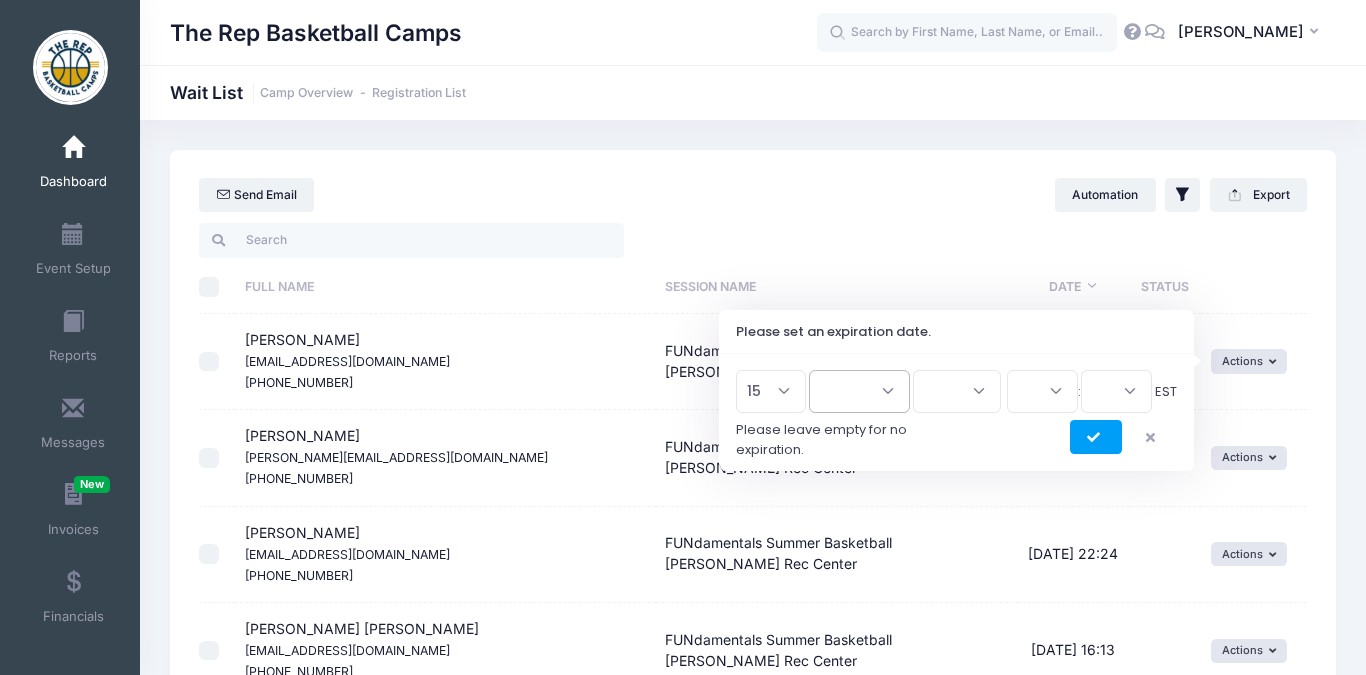 select on "6" 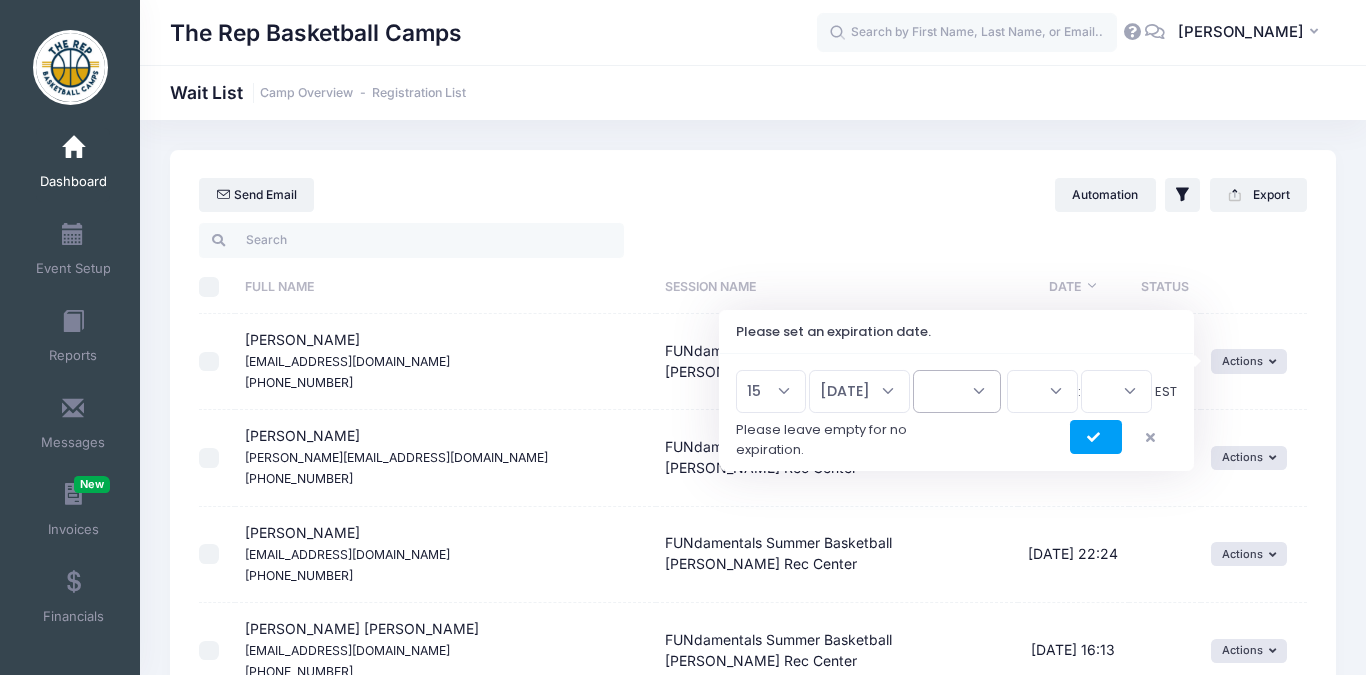click on "2026 2025" at bounding box center [957, 391] 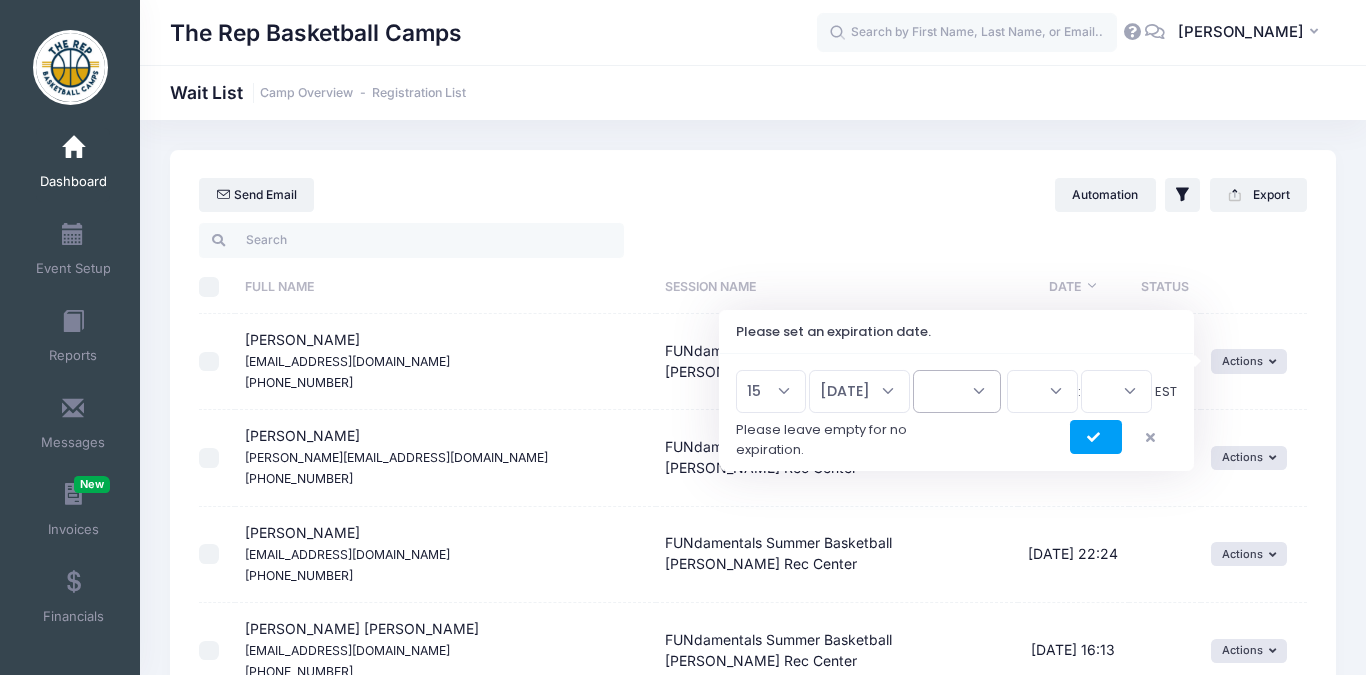 select on "2025" 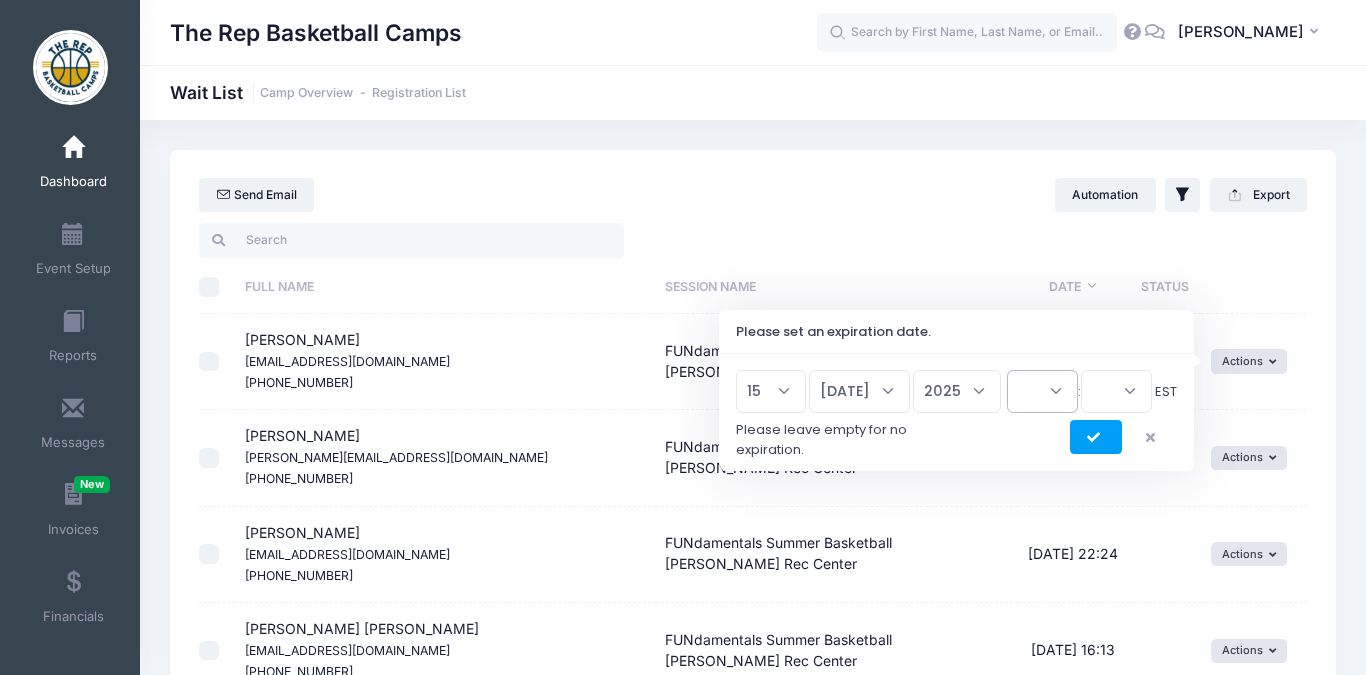 click on "00 01 02 03 04 05 06 07 08 09 10 11 12 13 14 15 16 17 18 19 20 21 22 23" at bounding box center [1042, 391] 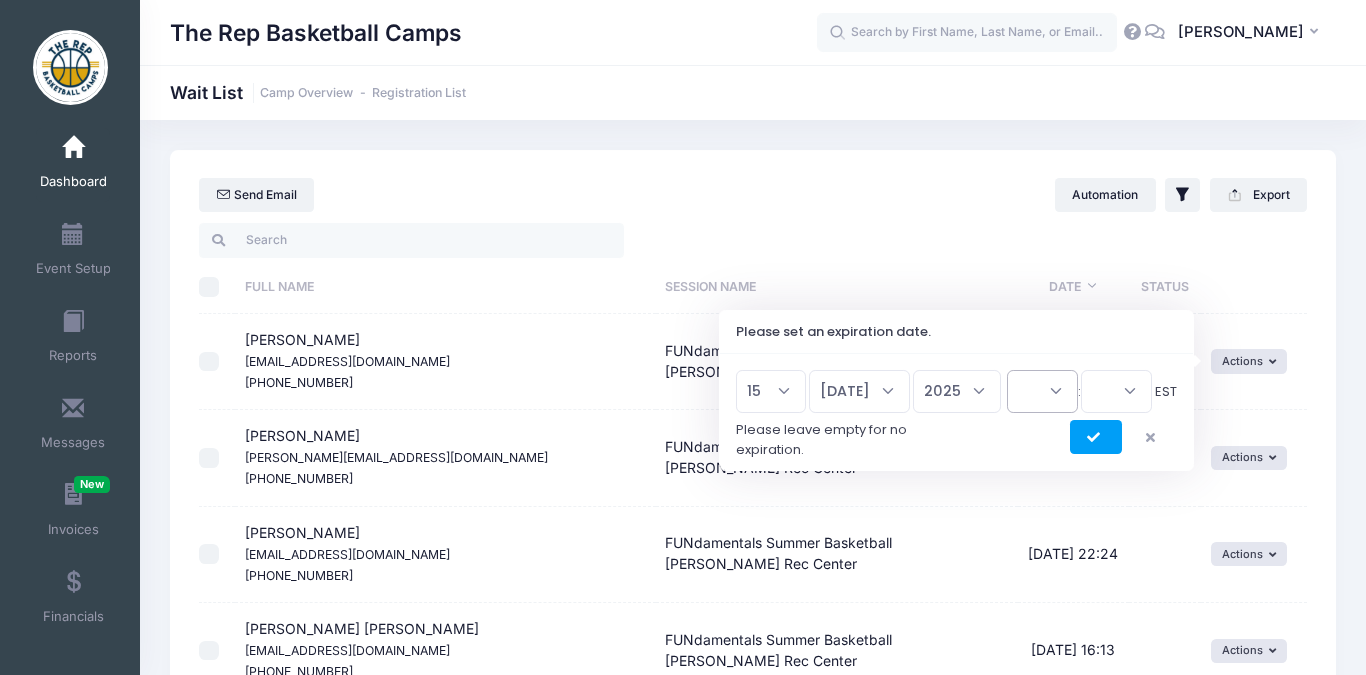 select on "11" 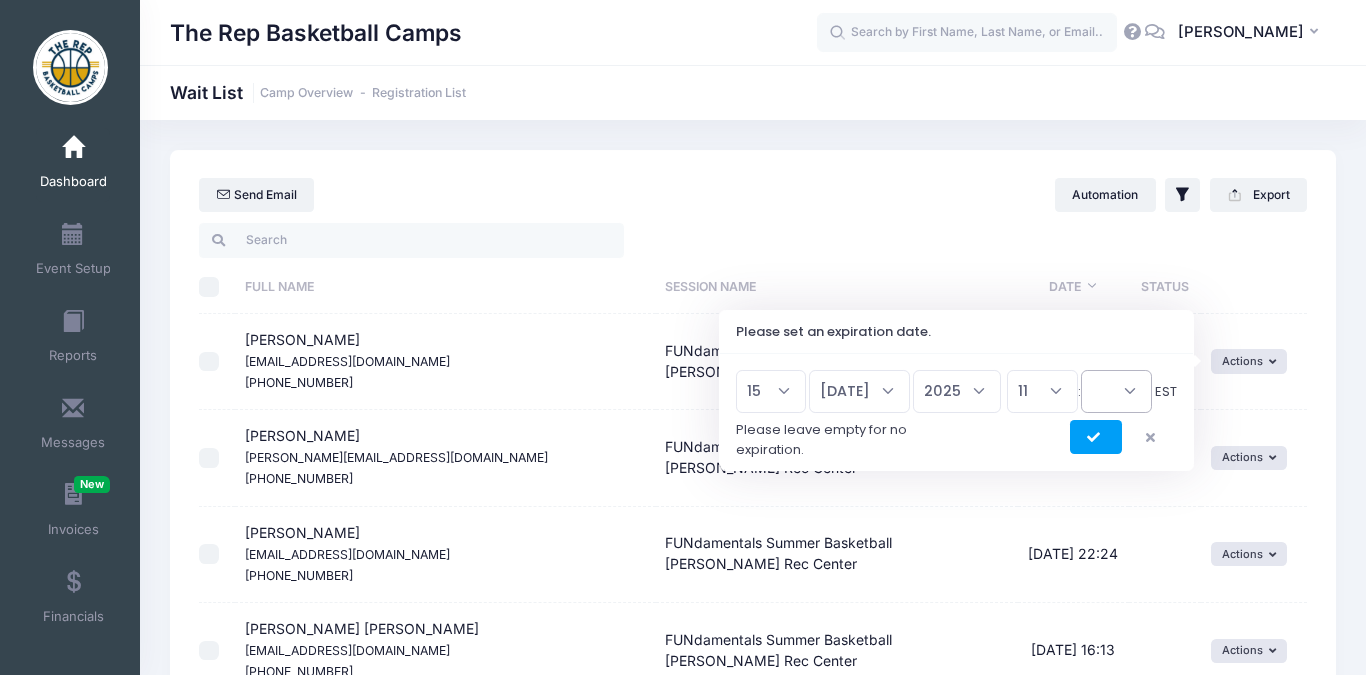 click on "00 15 30 45" at bounding box center (1116, 391) 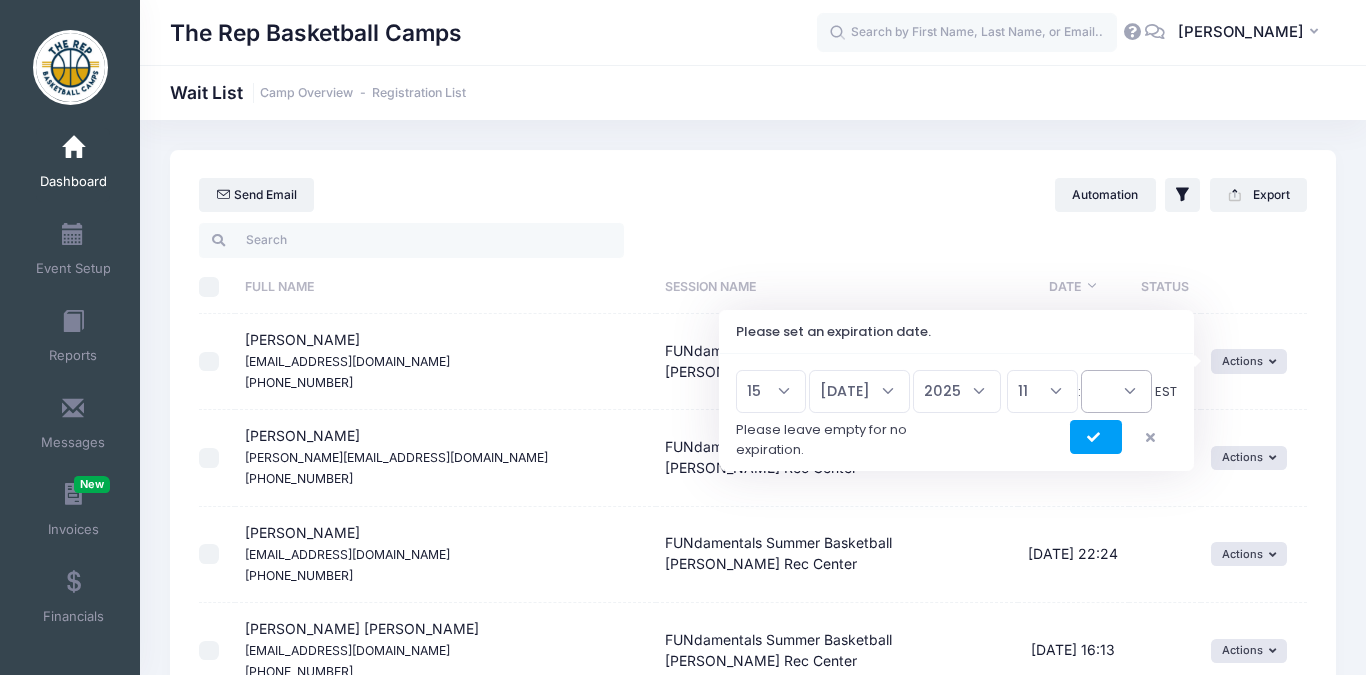 select on "0" 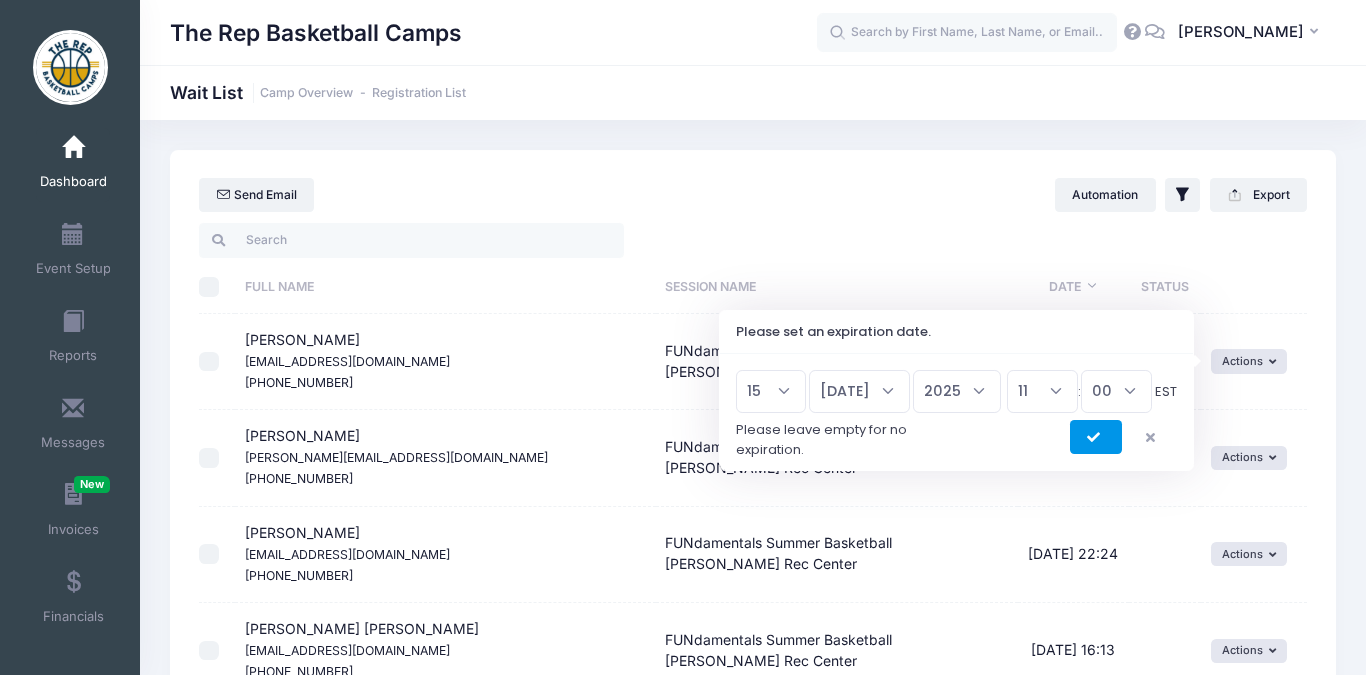 click at bounding box center [1096, 438] 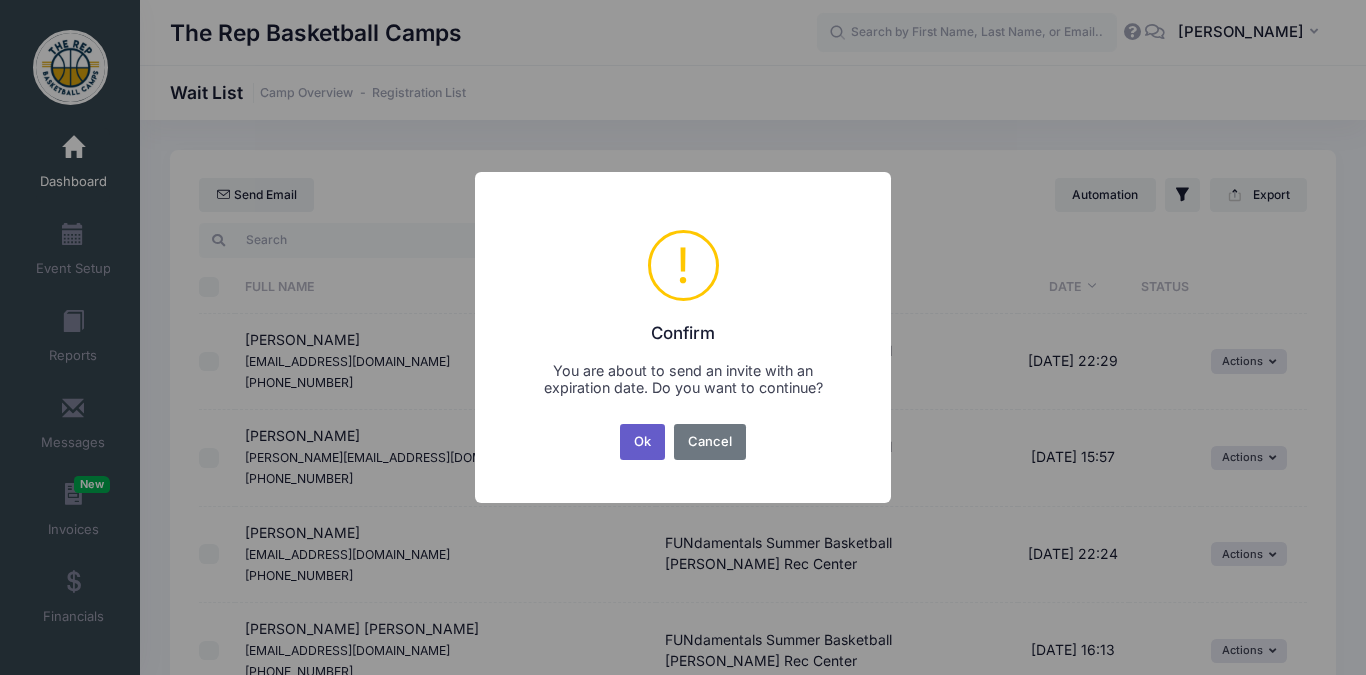 click on "Ok" at bounding box center (643, 442) 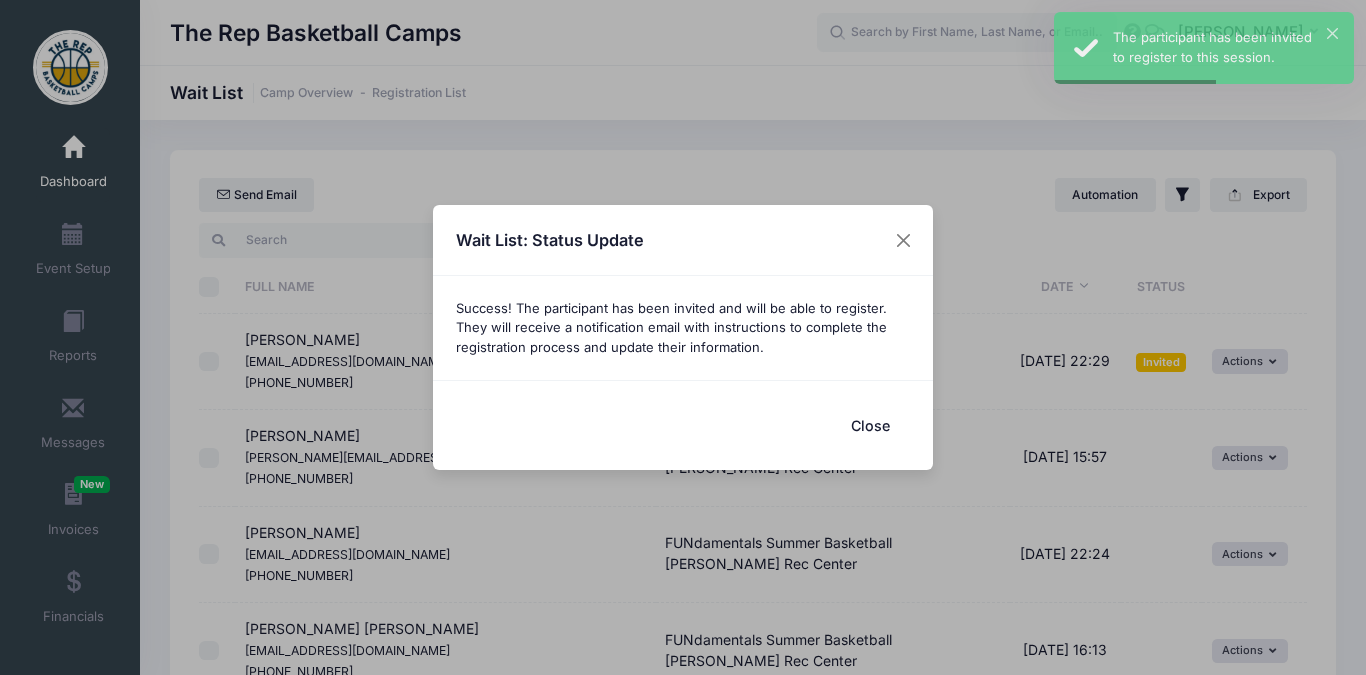 click on "Close" at bounding box center (870, 425) 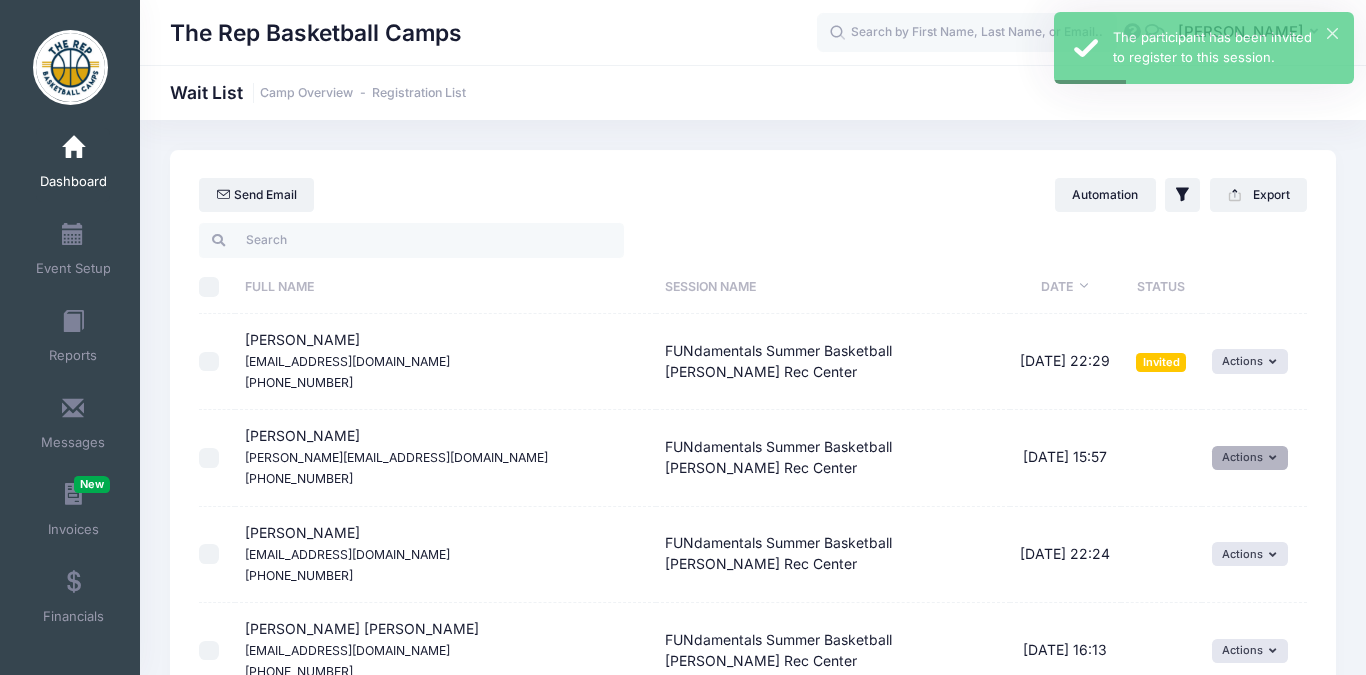 click on "Actions" at bounding box center (1250, 458) 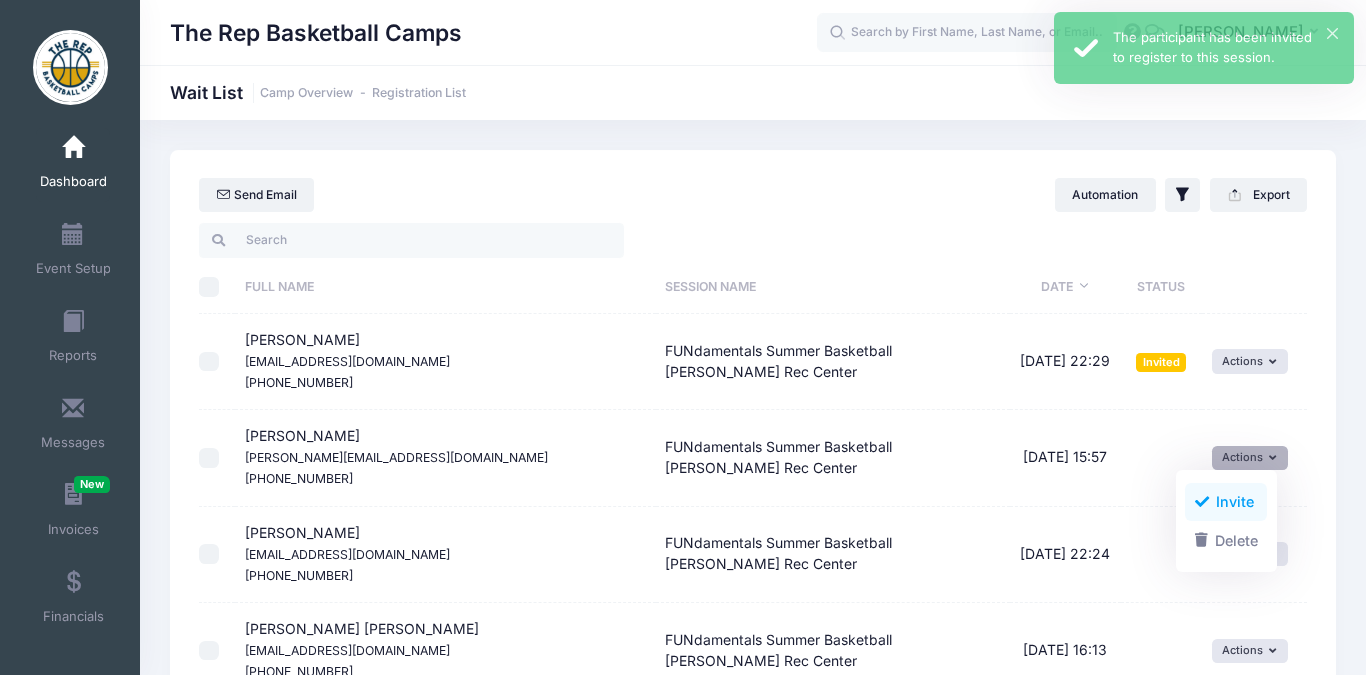 click on "Invite" at bounding box center [1226, 502] 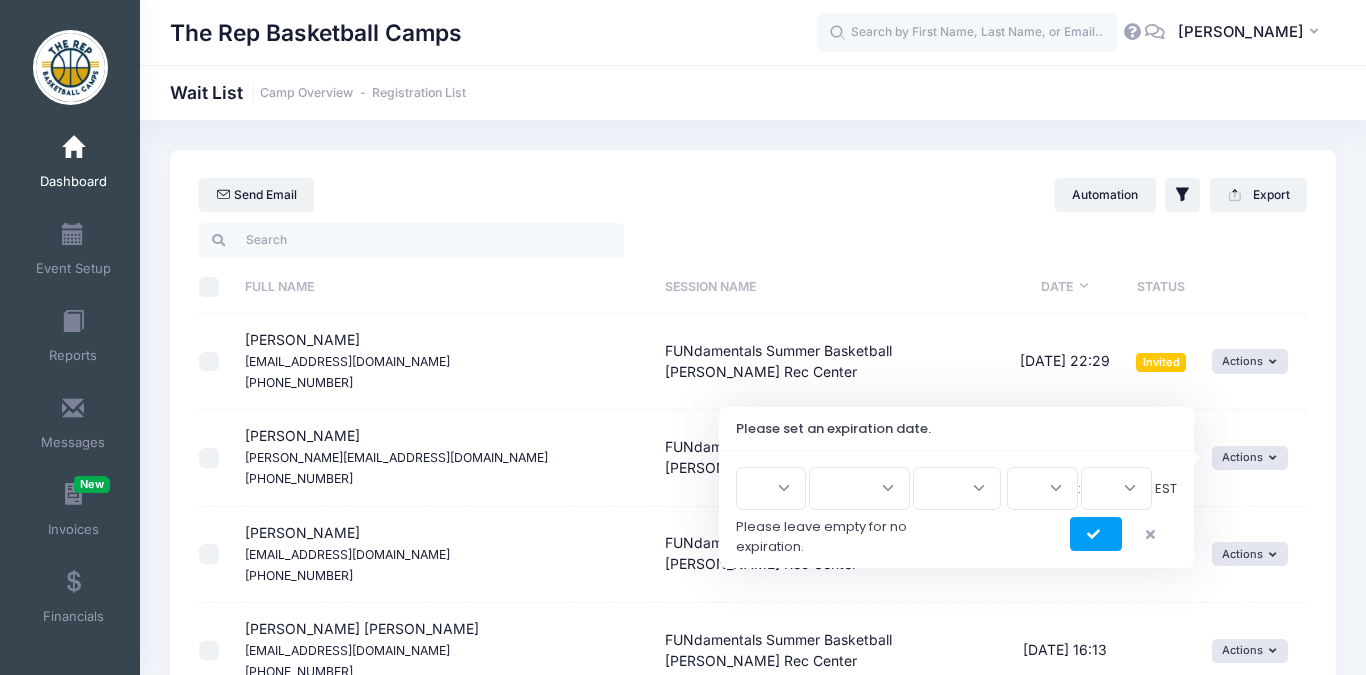 click on "1 2 3 4 5 6 7 8 9 10 11 12 13 14 15 16 17 18 19 20 21 22 23 24 25 26 27 28 29 30 31" at bounding box center (771, 488) 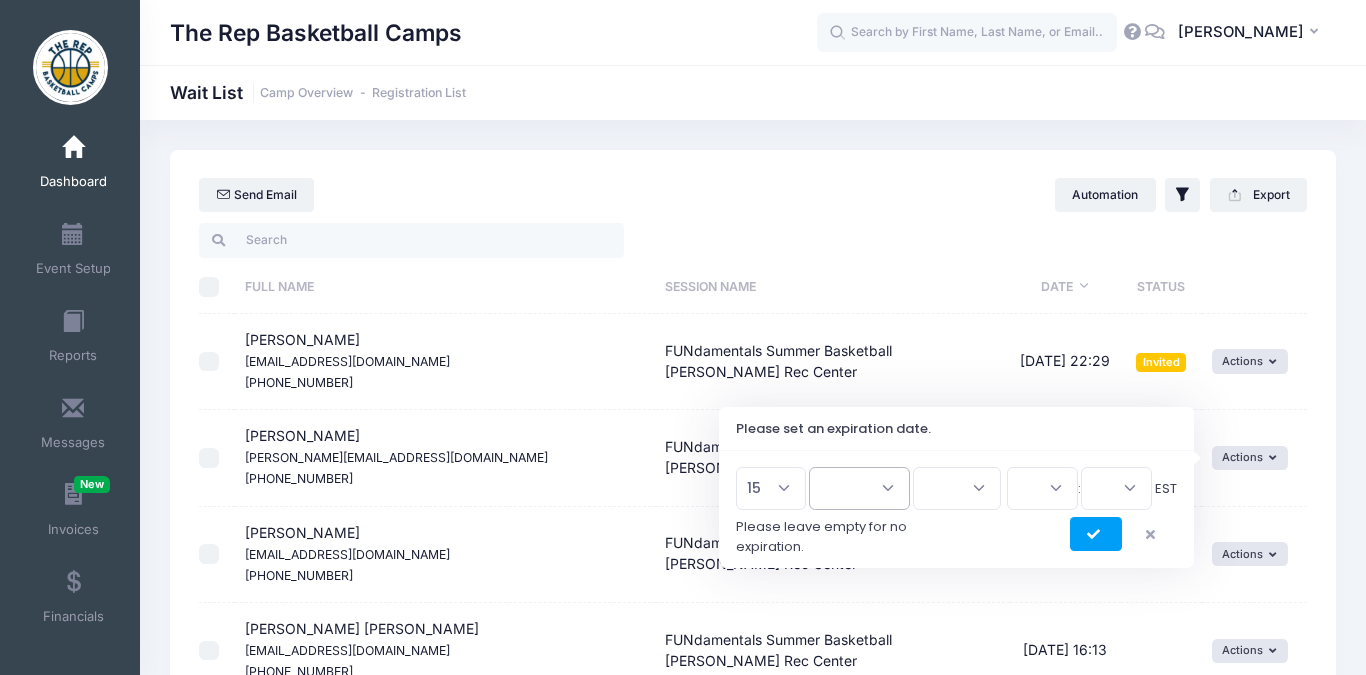 click on "Jan Feb Mar Apr May Jun [DATE] Aug Sep Oct Nov Dec" at bounding box center (859, 488) 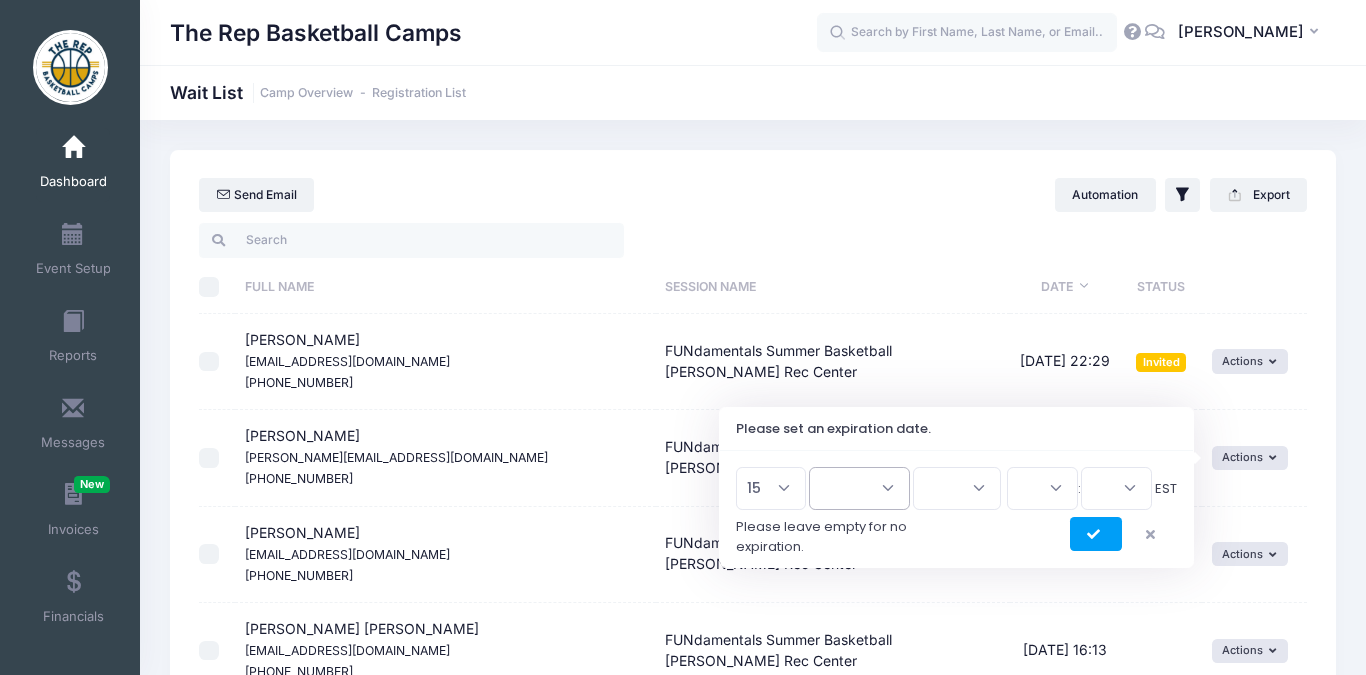 select on "6" 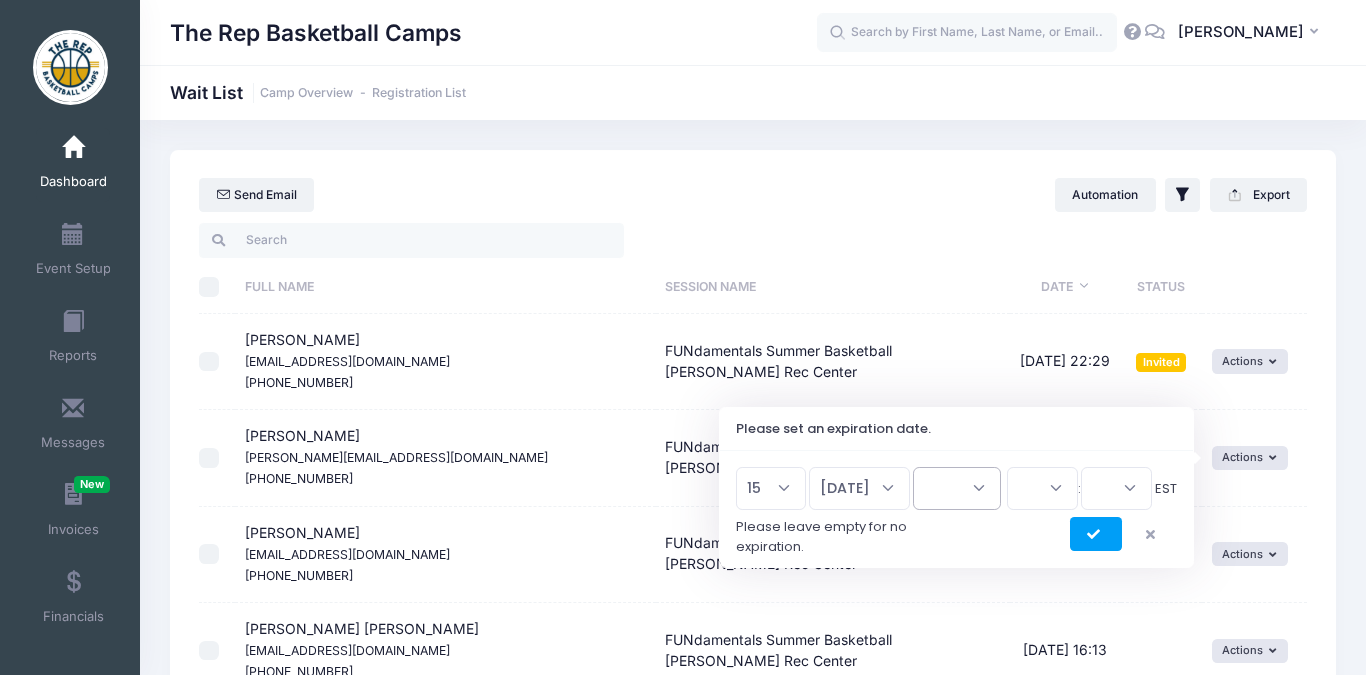click on "2026 2025" at bounding box center [957, 488] 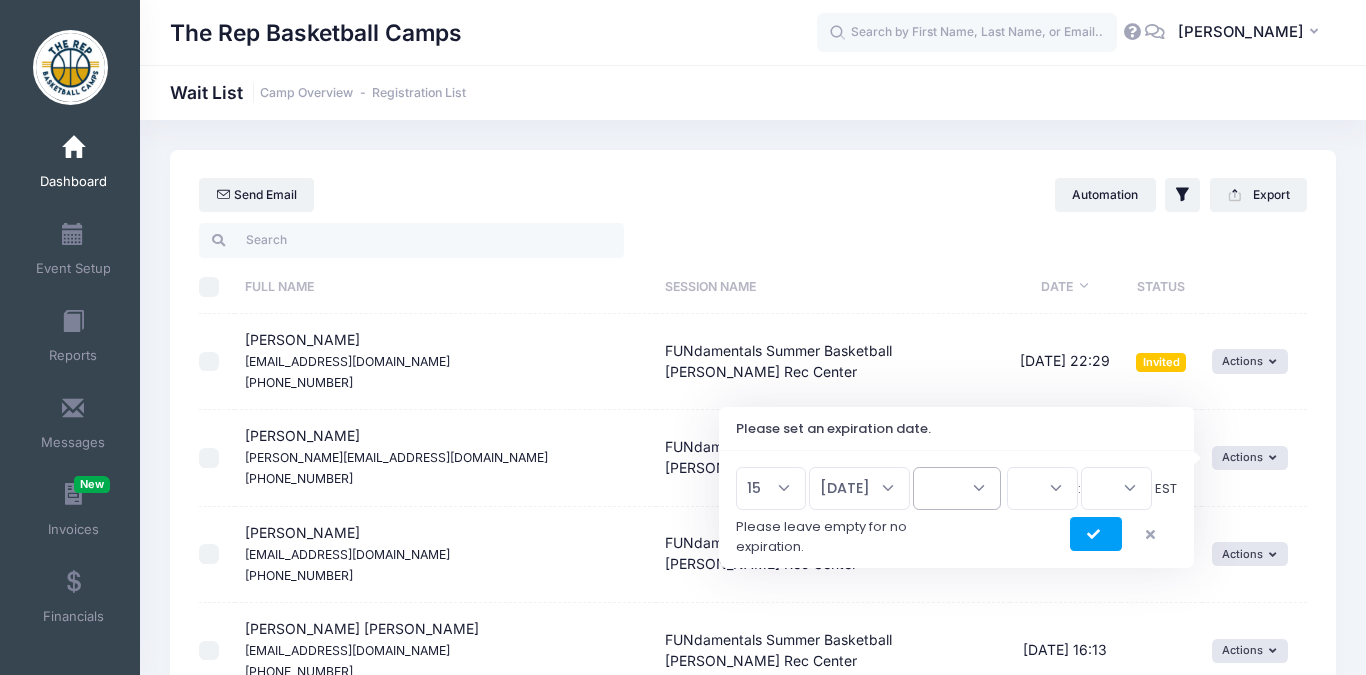 select on "2025" 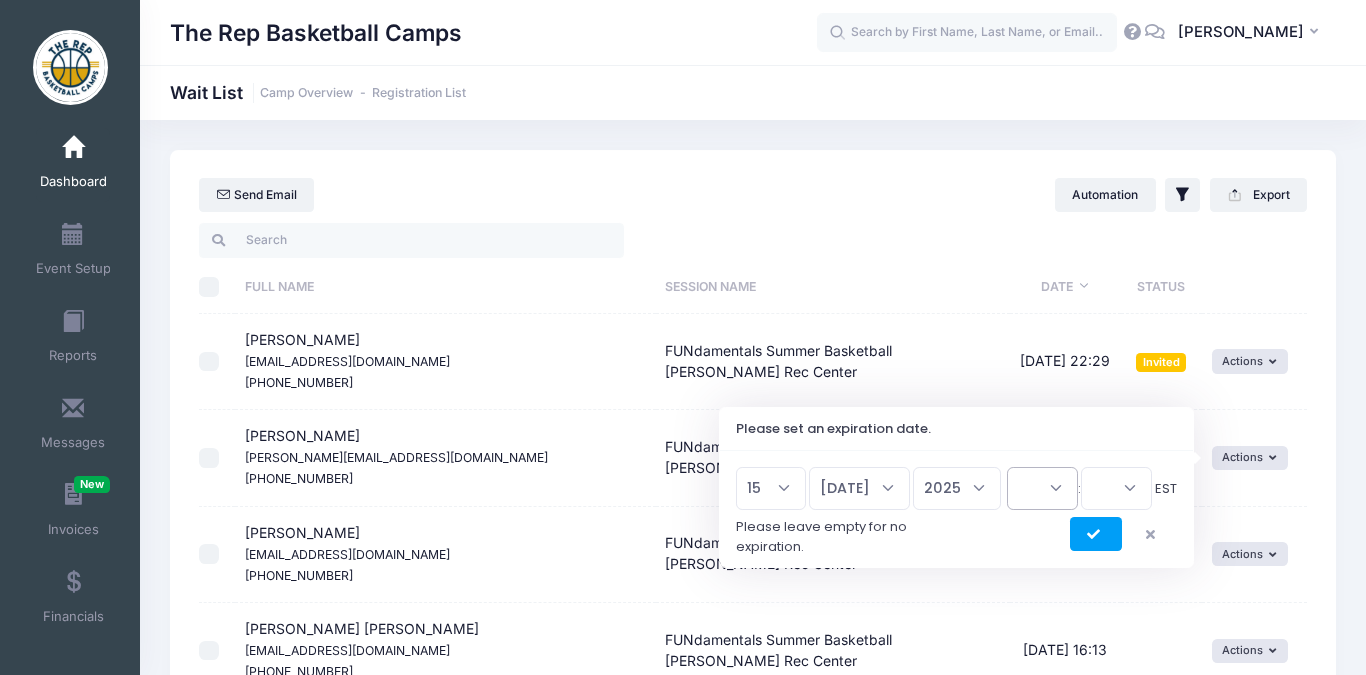 click on "00 01 02 03 04 05 06 07 08 09 10 11 12 13 14 15 16 17 18 19 20 21 22 23" at bounding box center (1042, 488) 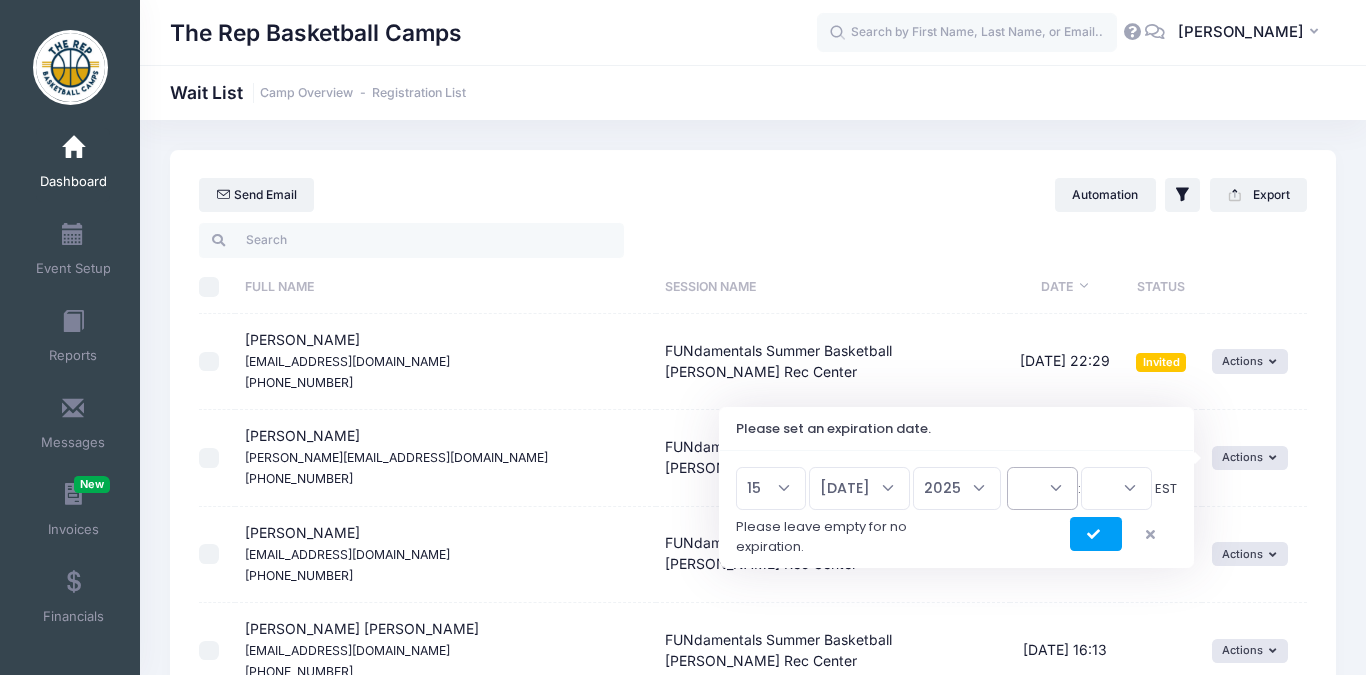 select on "11" 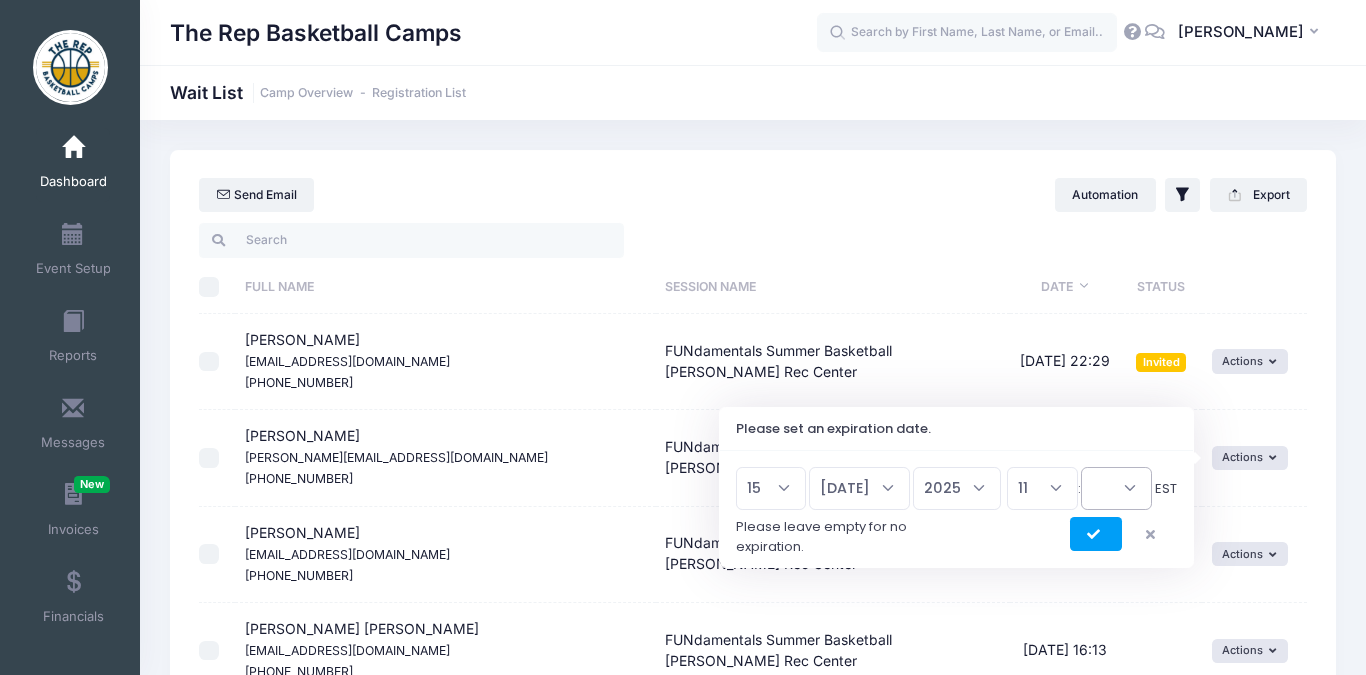 click on "00 15 30 45" at bounding box center [1116, 488] 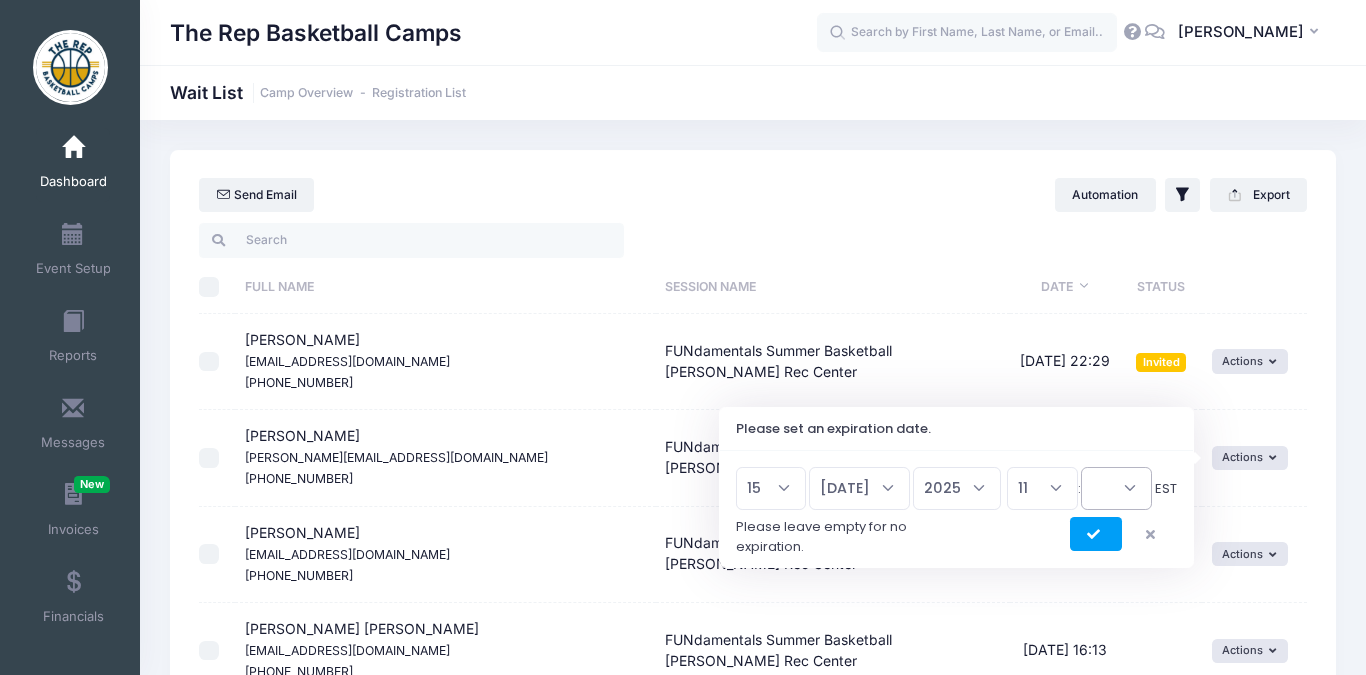 select on "0" 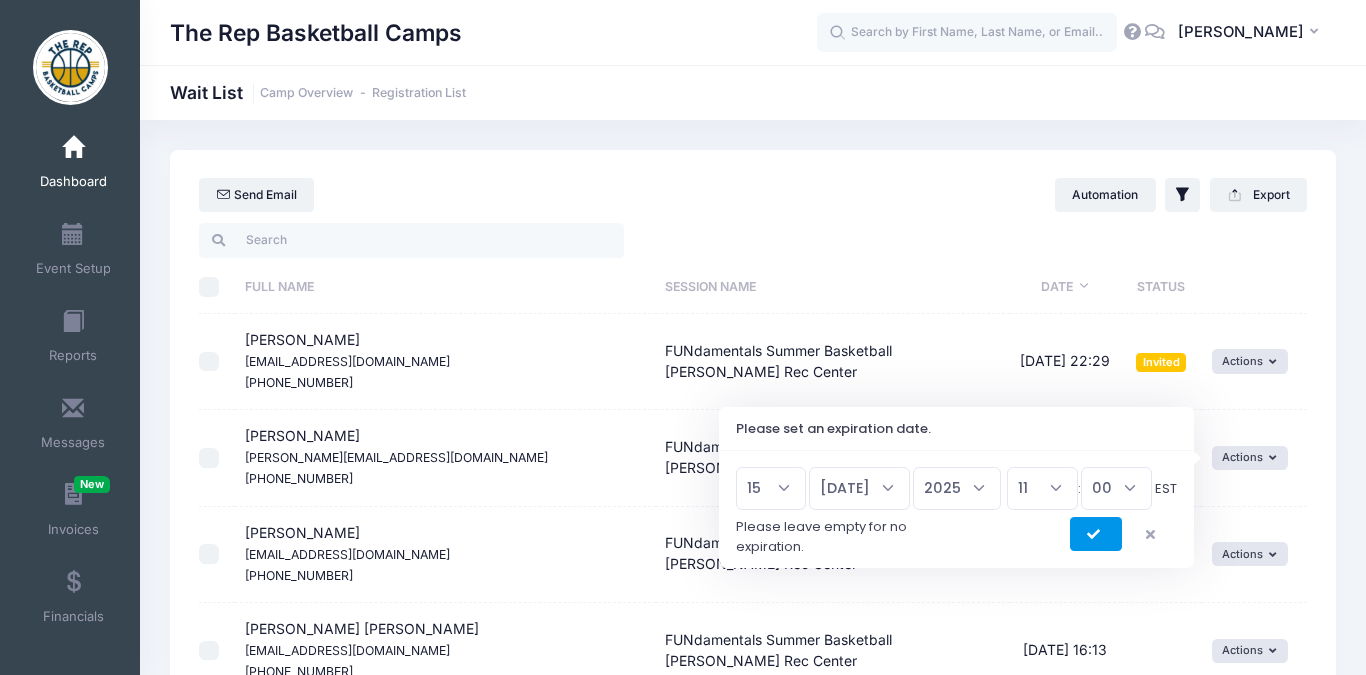 click at bounding box center [1096, 535] 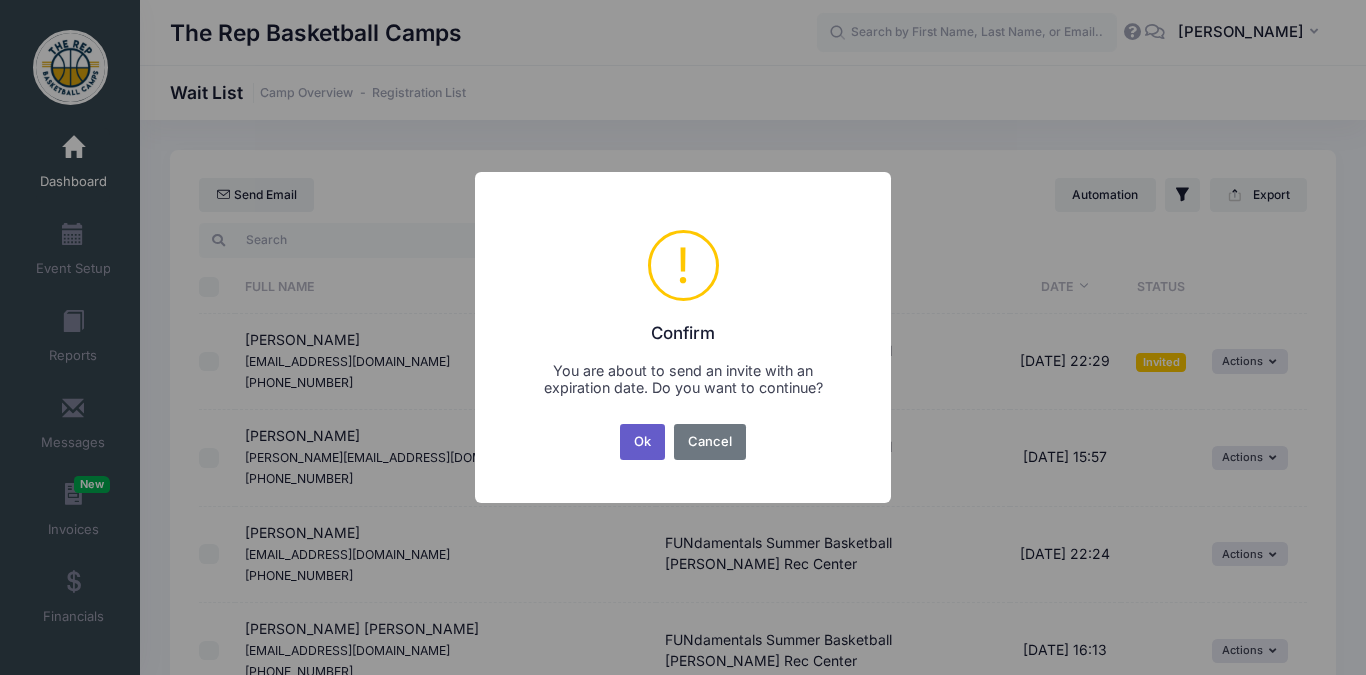 click on "Ok" at bounding box center [643, 442] 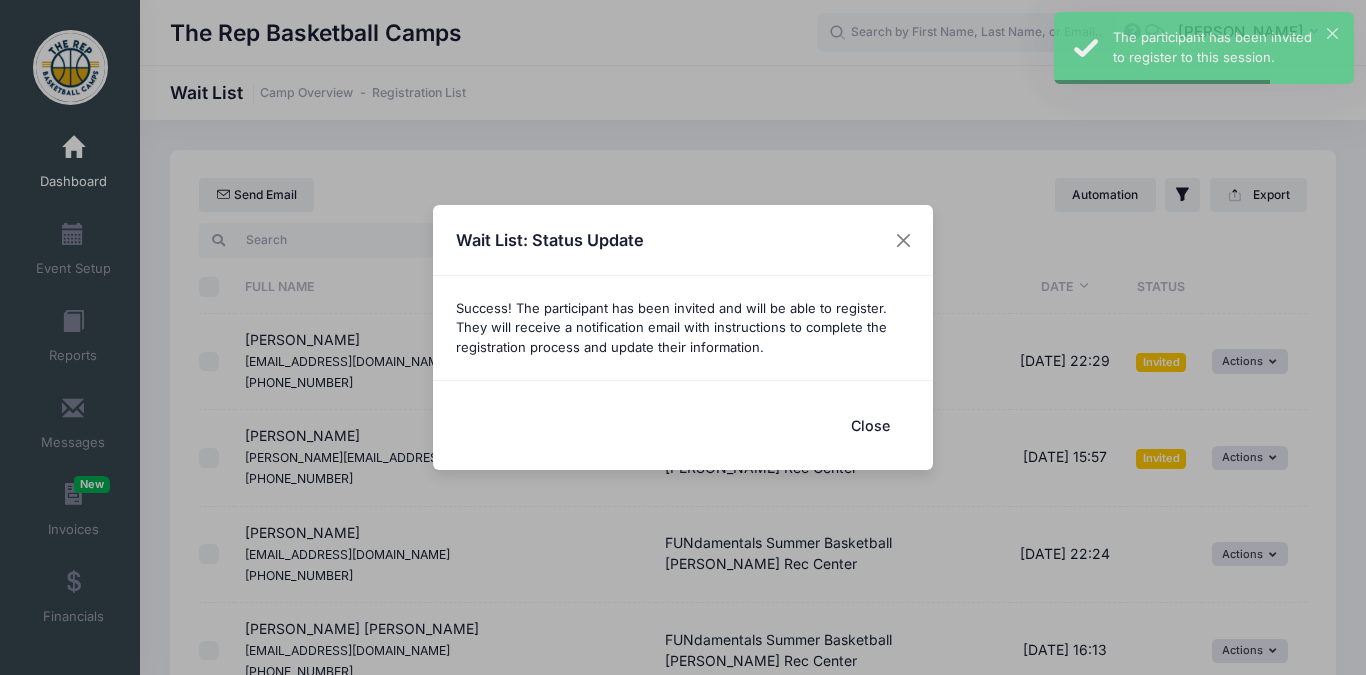 click on "Close" at bounding box center [870, 425] 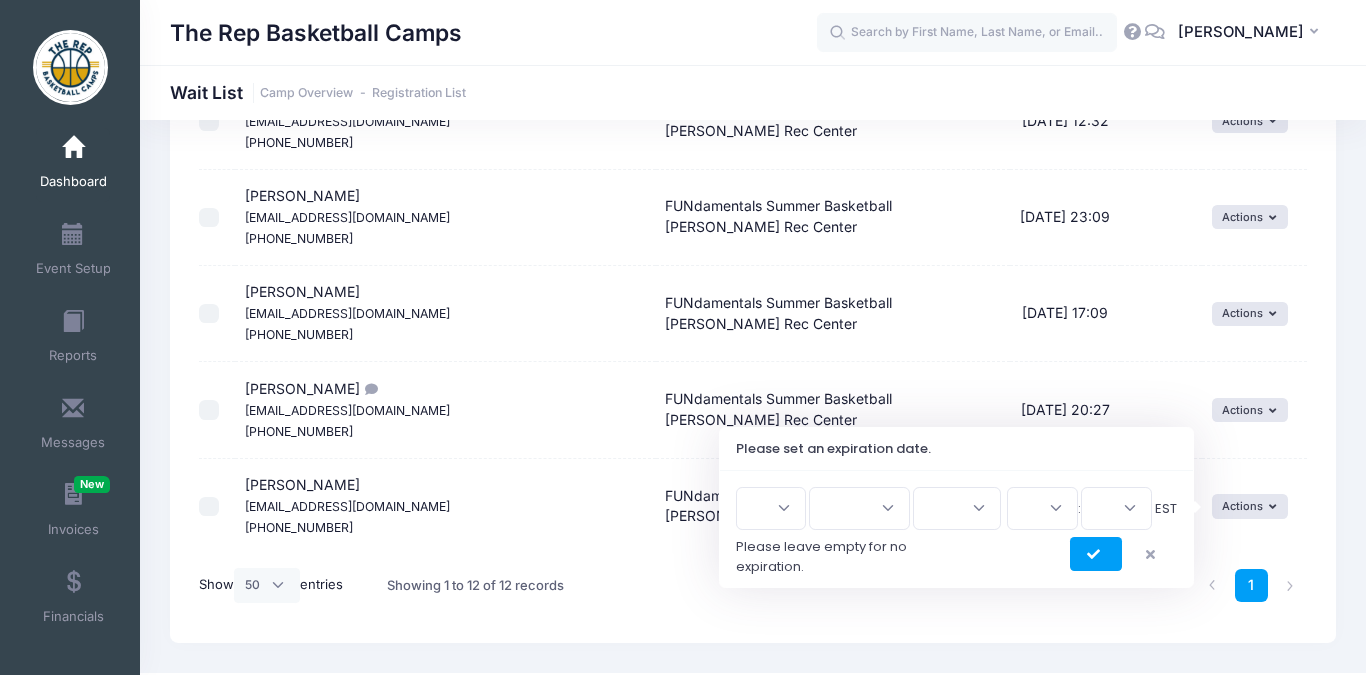 scroll, scrollTop: 958, scrollLeft: 0, axis: vertical 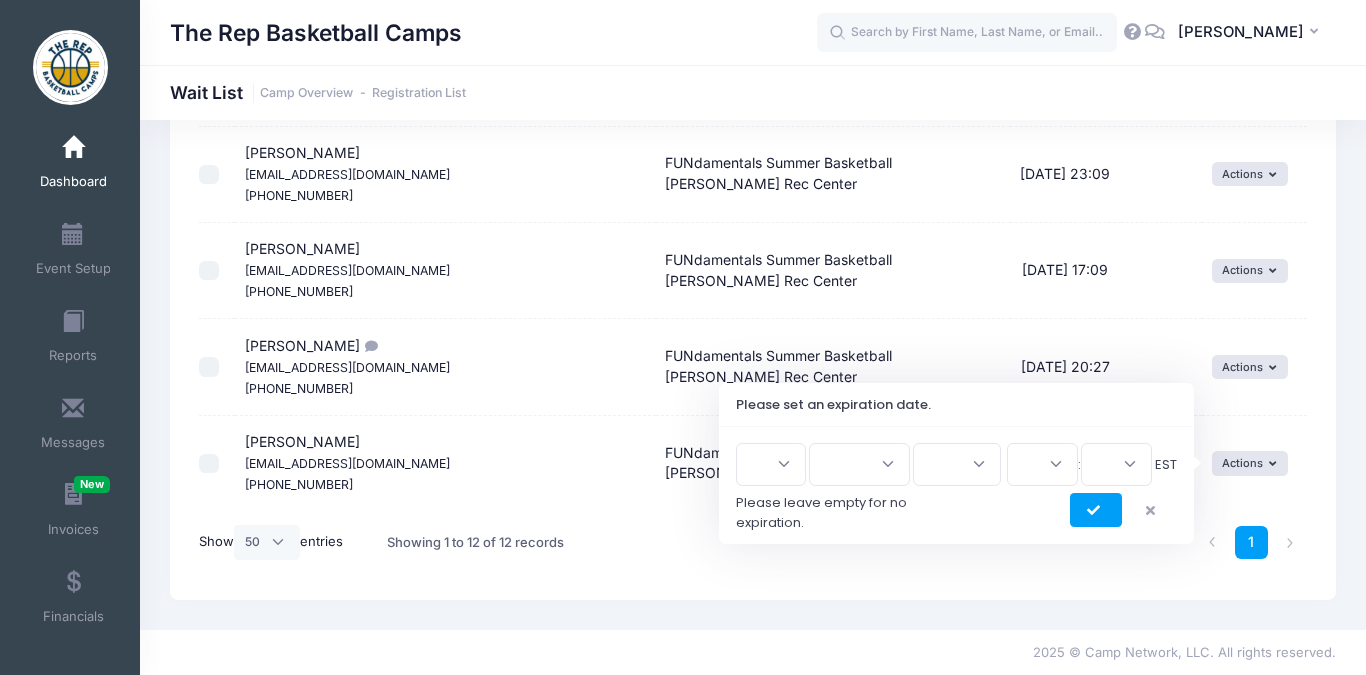 click on "Full Name Session Name Date Status Full Name Email Phone ID Comments Status
[PHONE_NUMBER]" at bounding box center [753, -69] 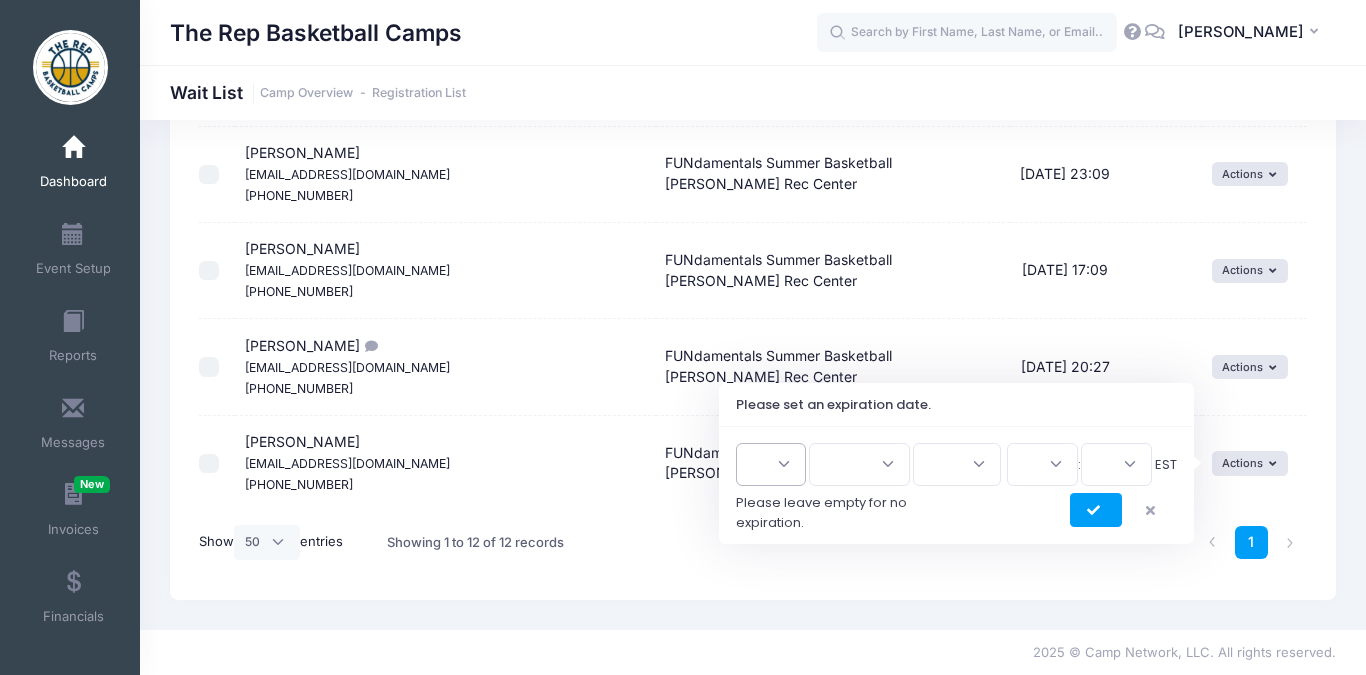 click on "1 2 3 4 5 6 7 8 9 10 11 12 13 14 15 16 17 18 19 20 21 22 23 24 25 26 27 28 29 30 31" at bounding box center (771, 464) 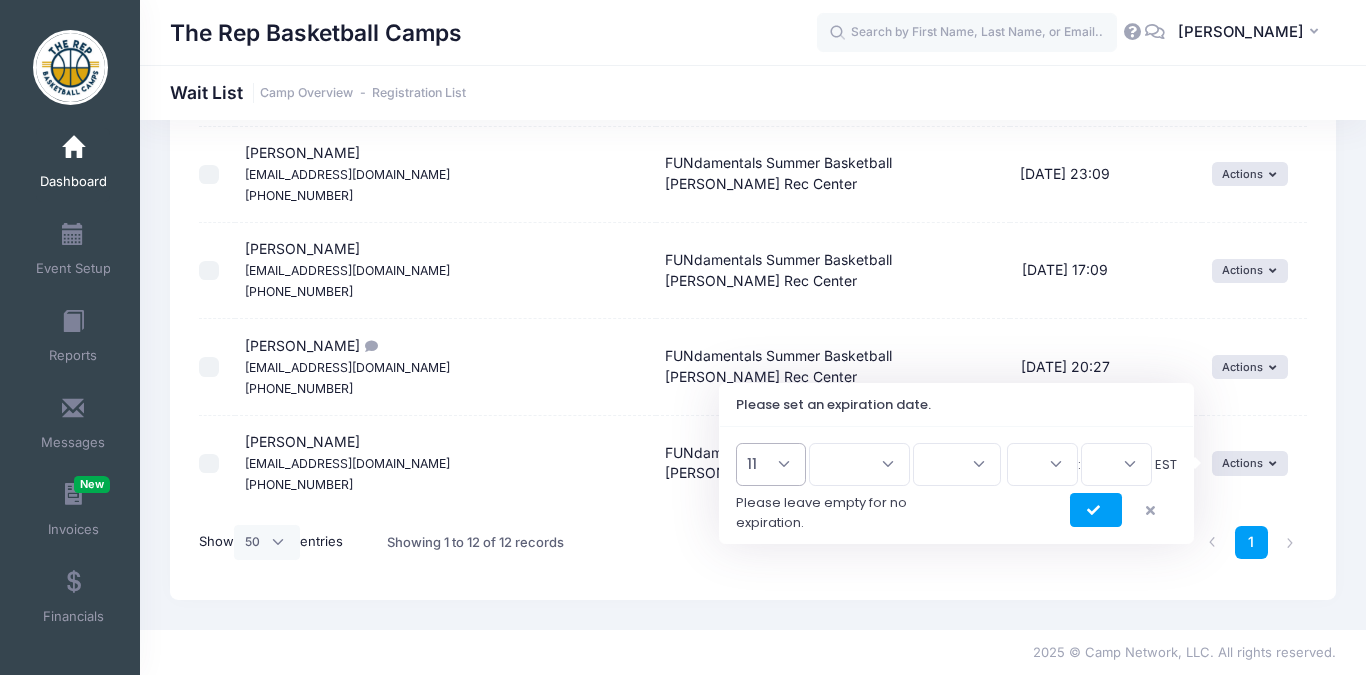 click on "1 2 3 4 5 6 7 8 9 10 11 12 13 14 15 16 17 18 19 20 21 22 23 24 25 26 27 28 29 30 31" at bounding box center (771, 464) 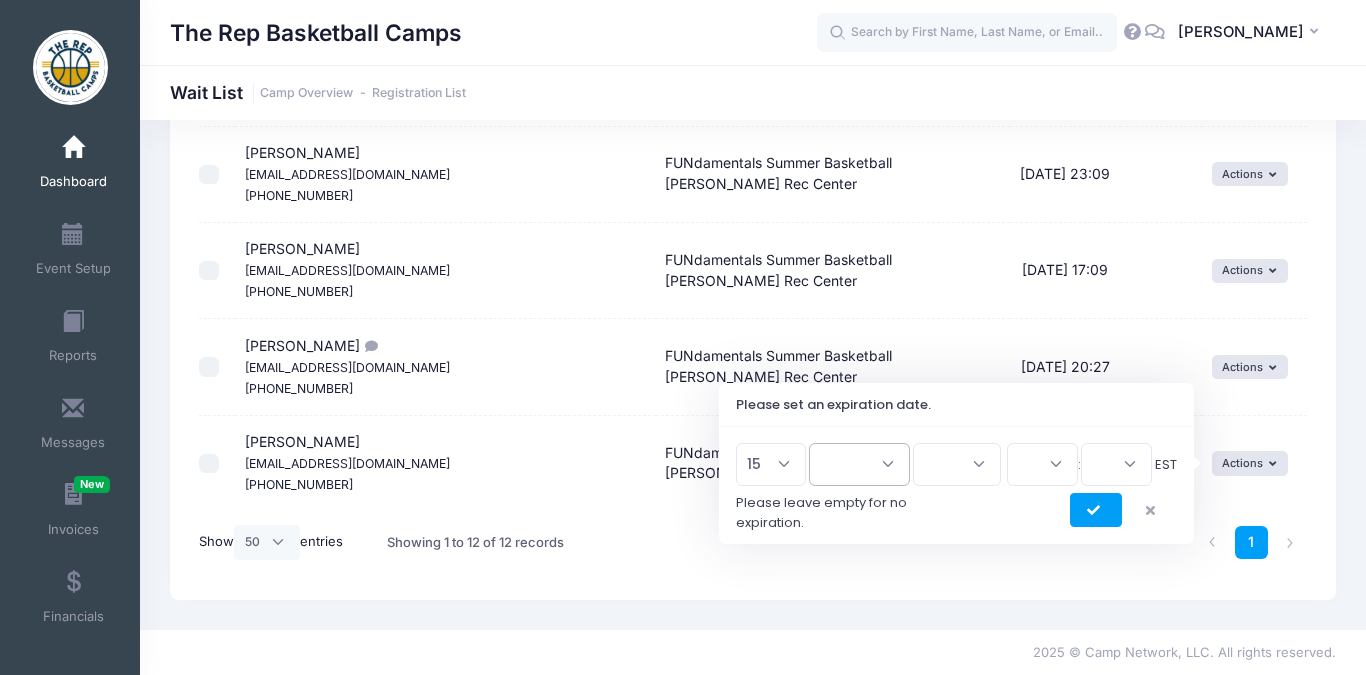 click on "Jan Feb Mar Apr May Jun [DATE] Aug Sep Oct Nov Dec" at bounding box center [859, 464] 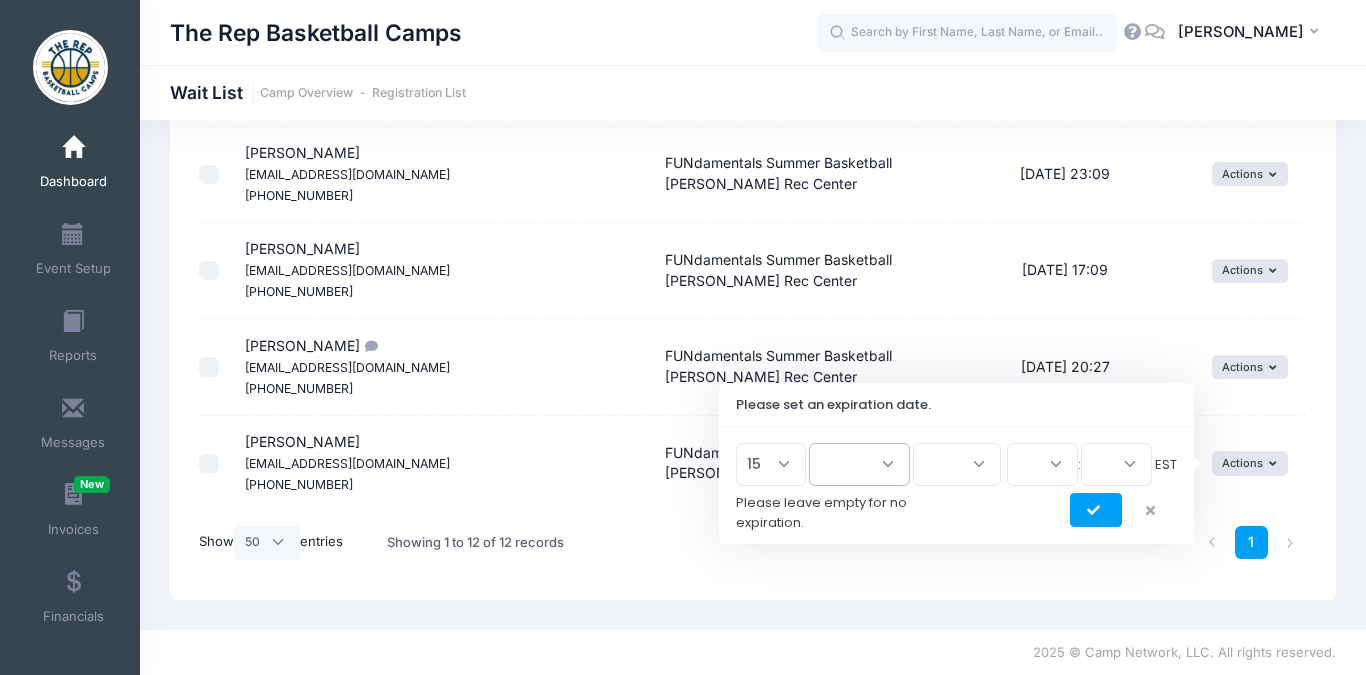 select on "6" 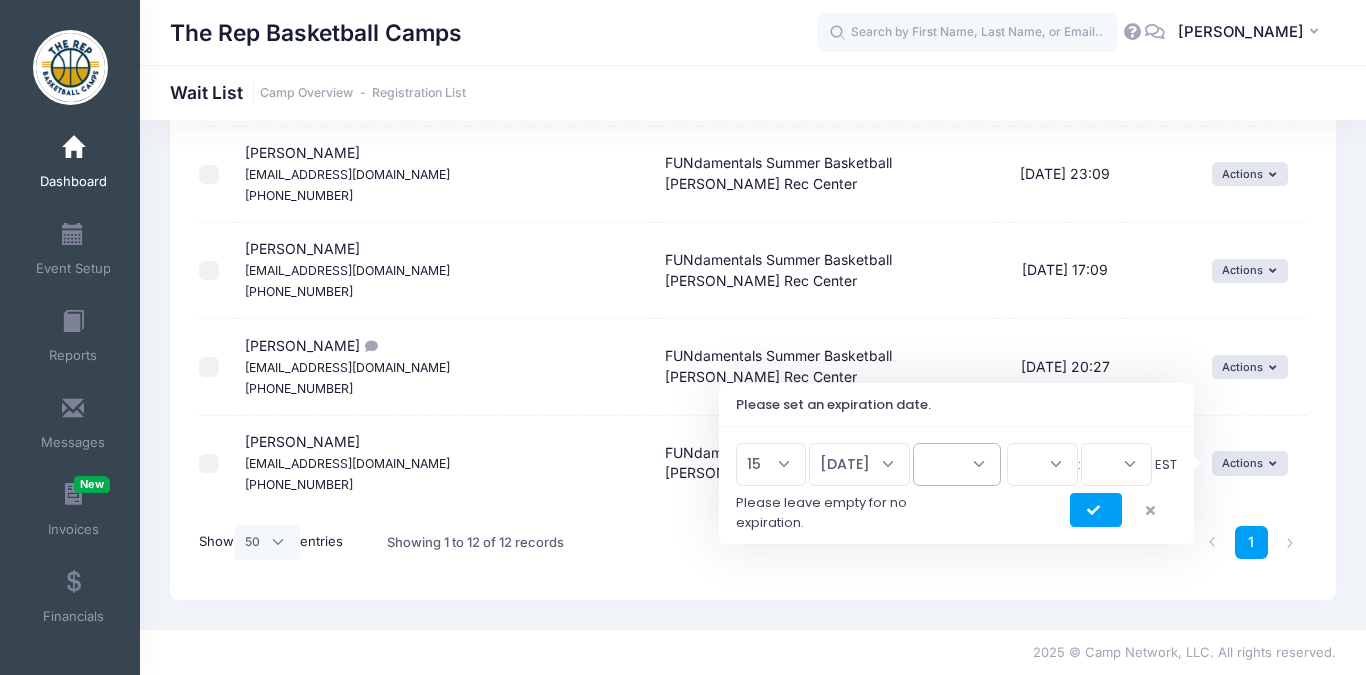 click on "2026 2025" at bounding box center (957, 464) 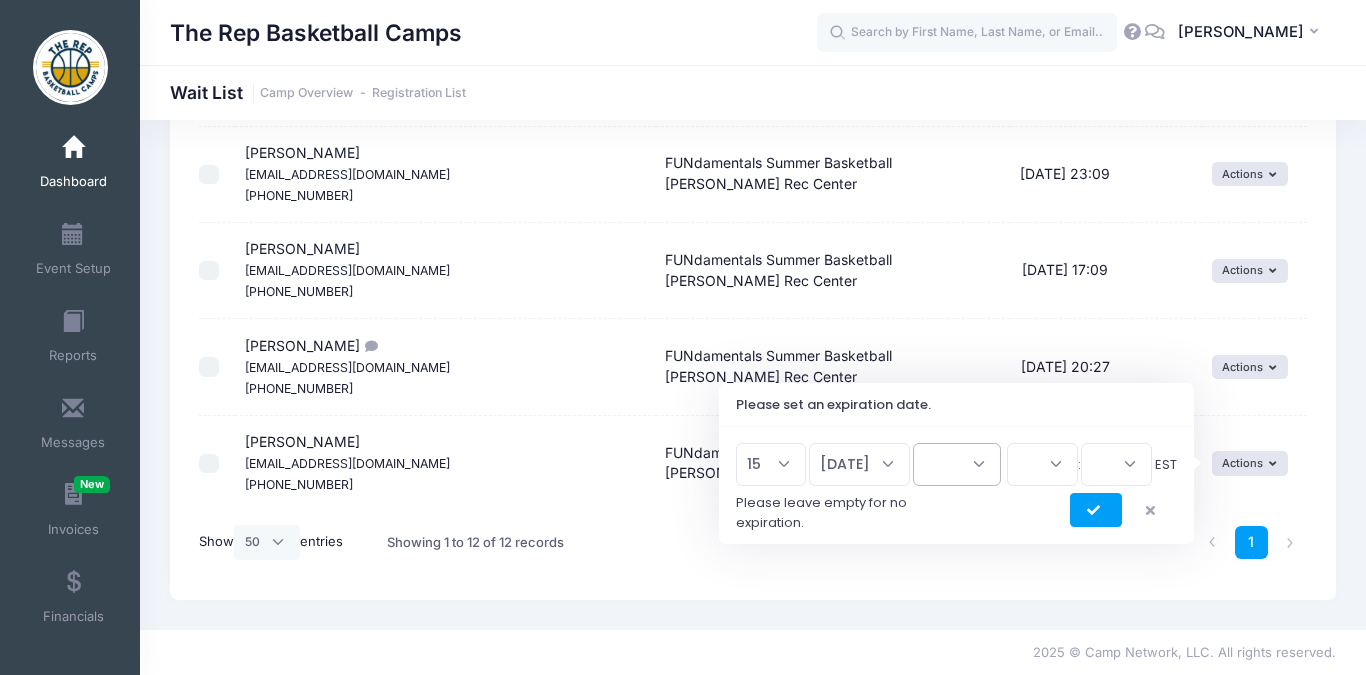 select on "2025" 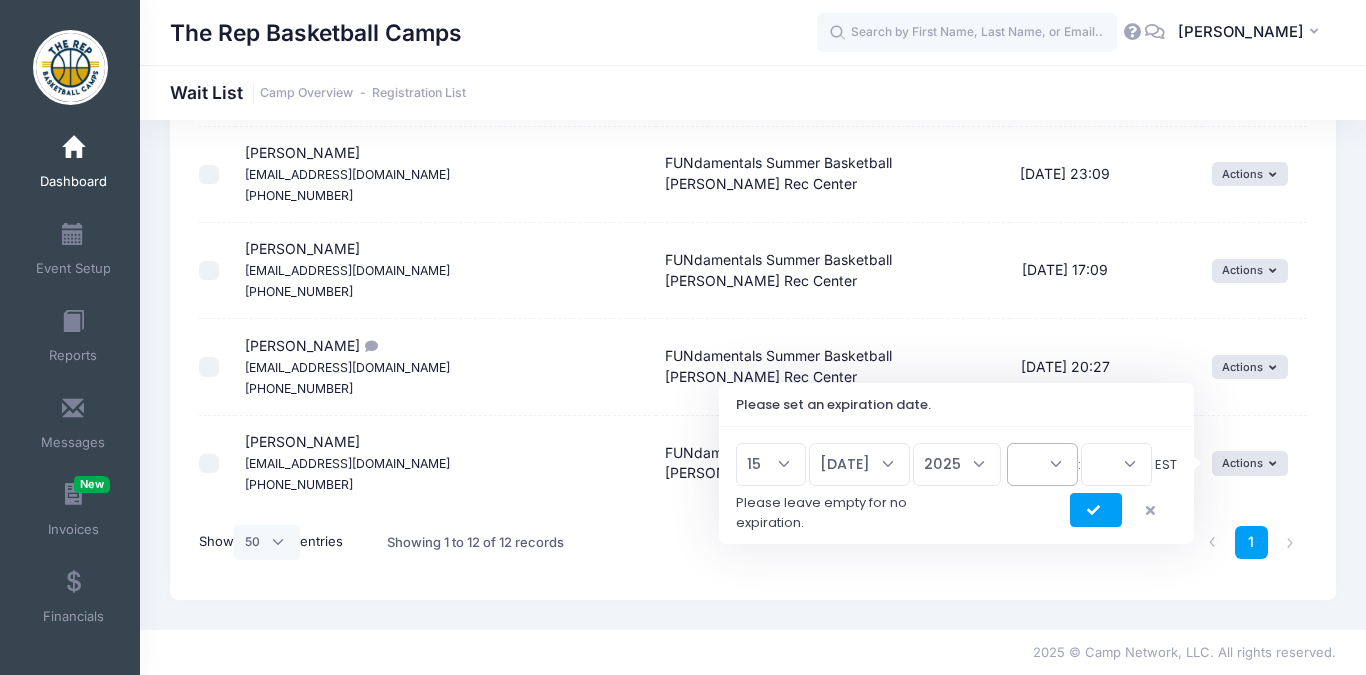 click on "00 01 02 03 04 05 06 07 08 09 10 11 12 13 14 15 16 17 18 19 20 21 22 23" at bounding box center [1042, 464] 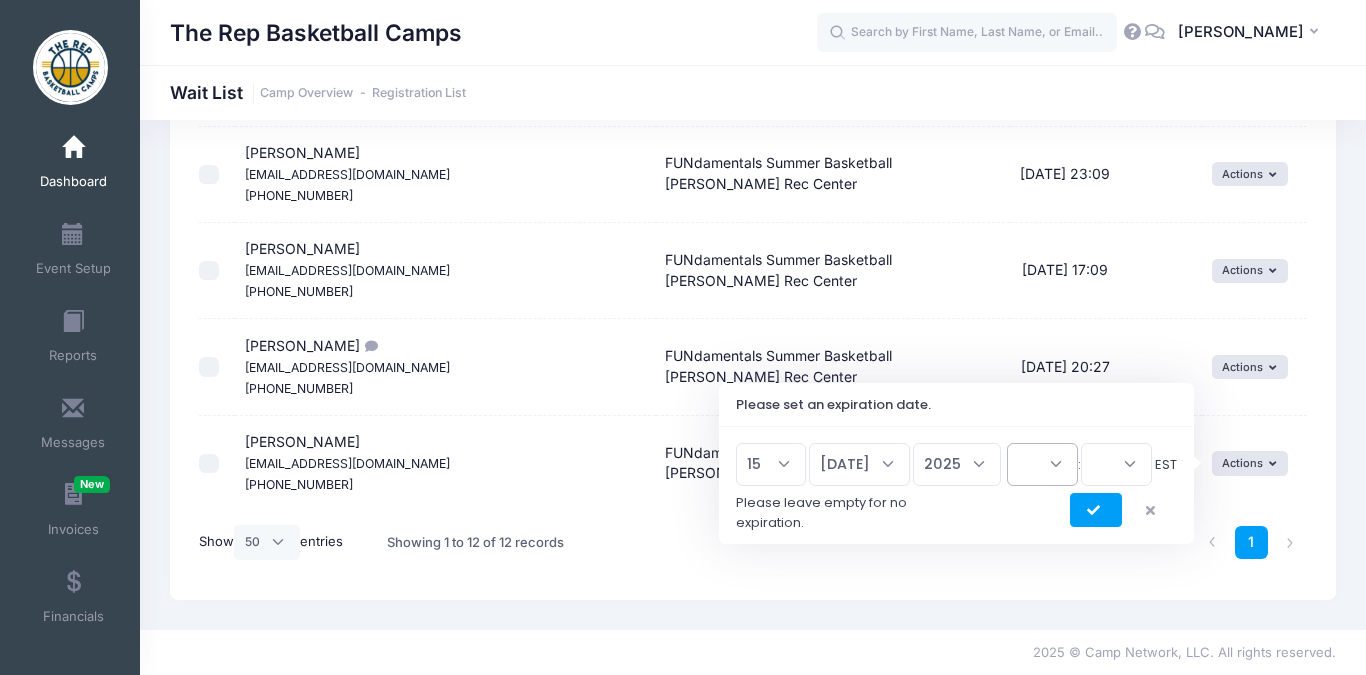 select on "11" 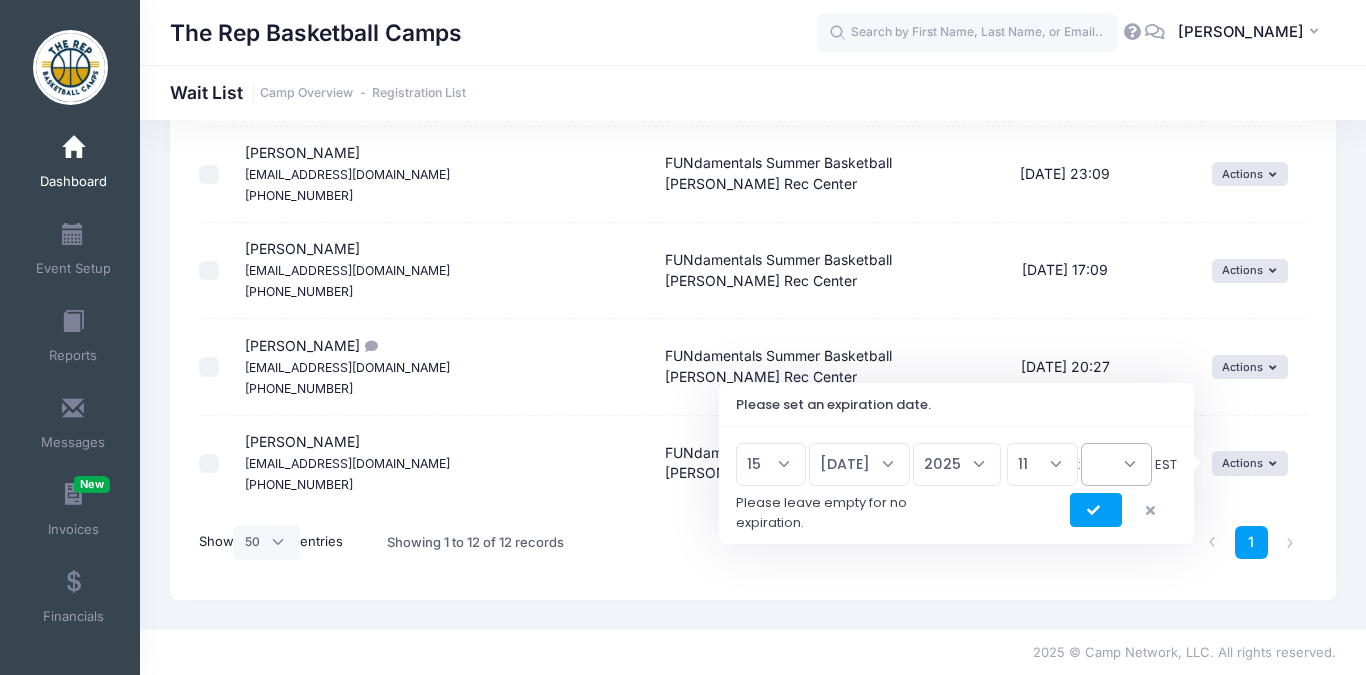 click on "00 15 30 45" at bounding box center [1116, 464] 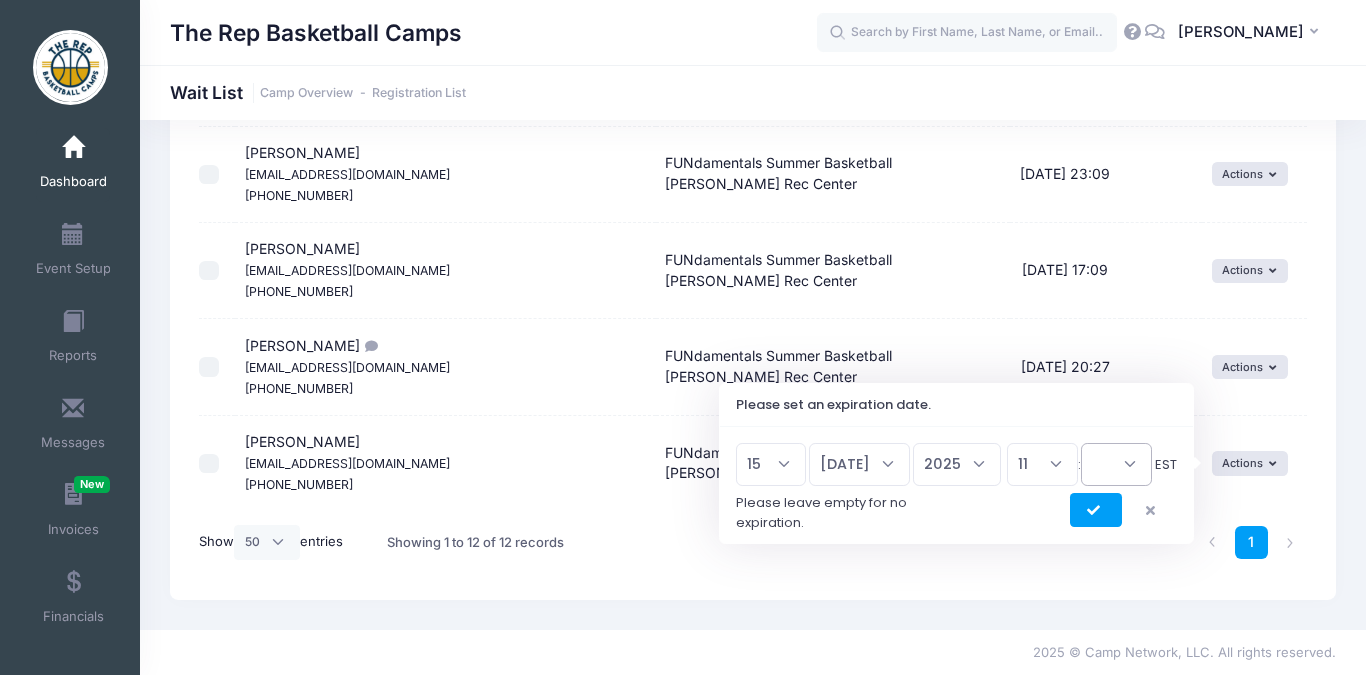 select on "0" 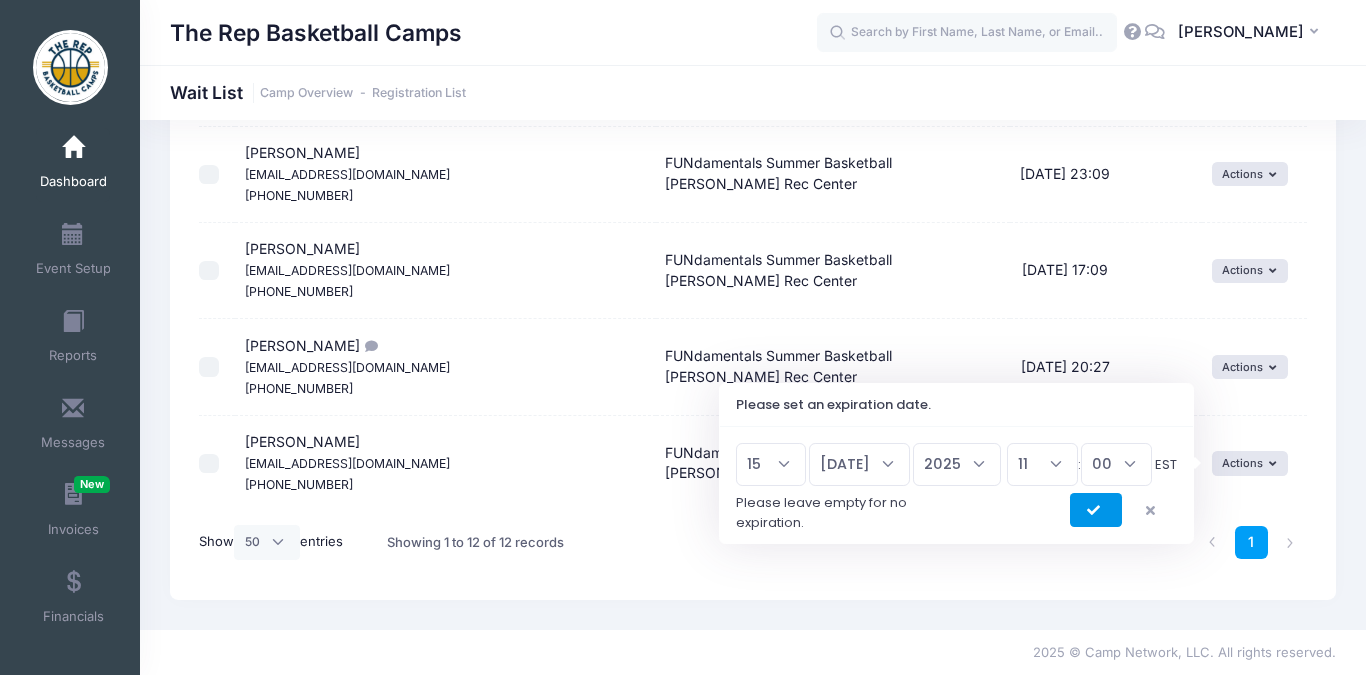 click at bounding box center [1096, 511] 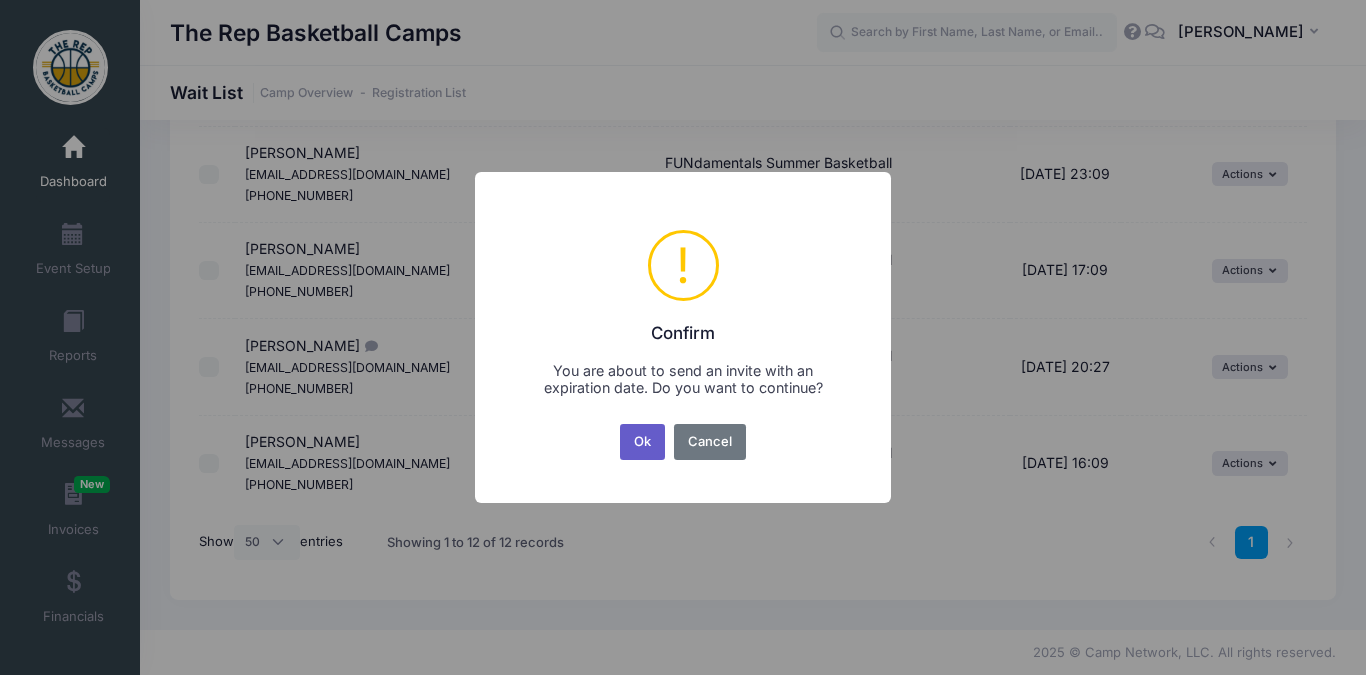 click on "Ok" at bounding box center (643, 442) 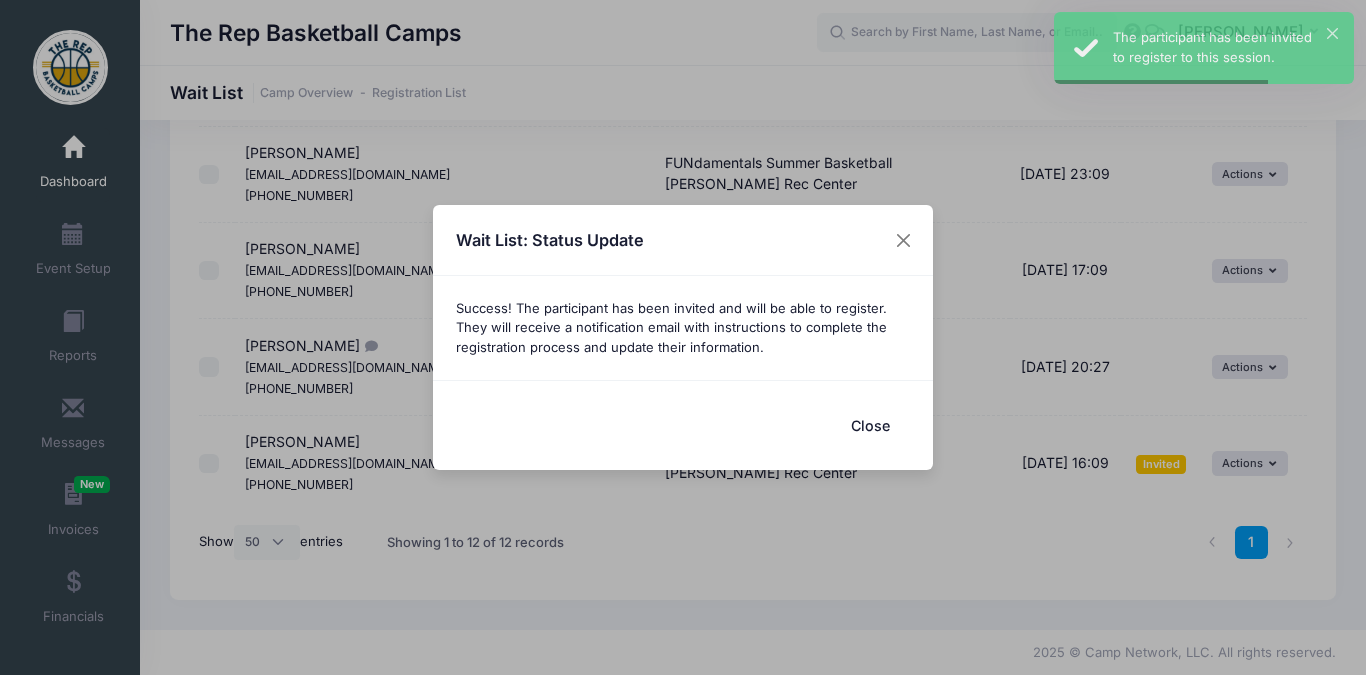 click on "Close" at bounding box center (870, 425) 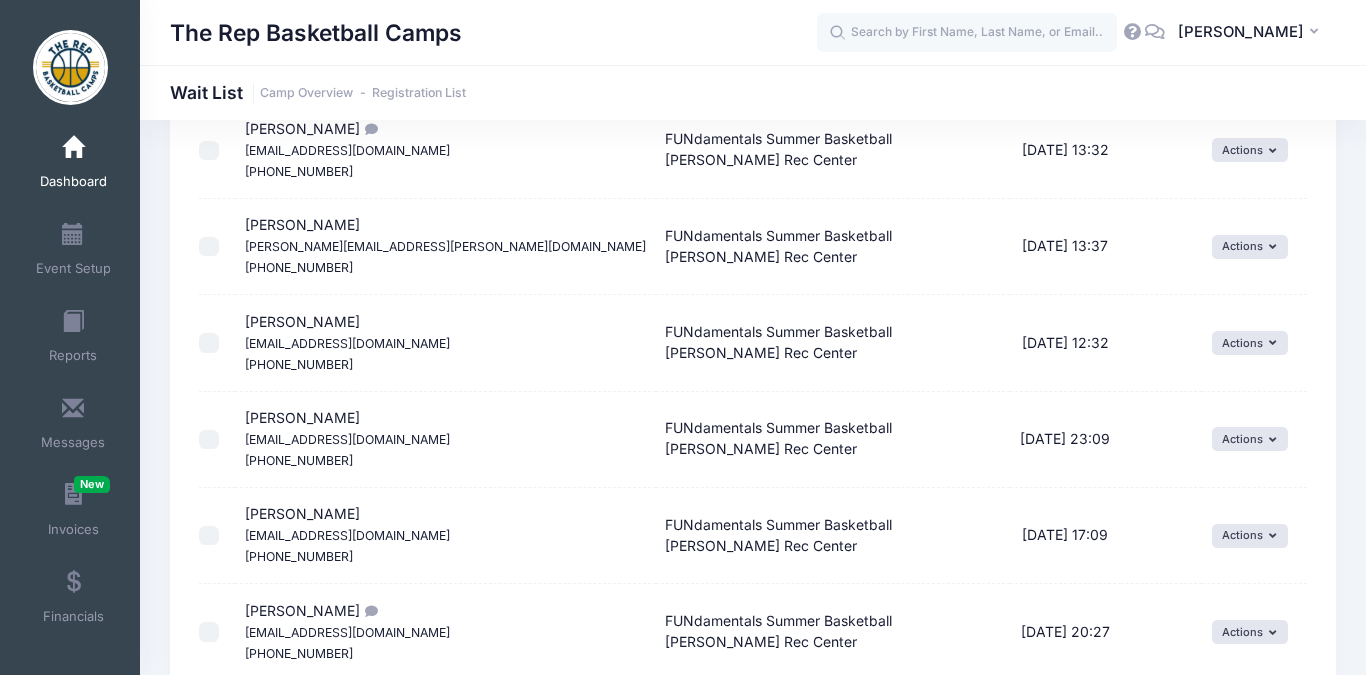 scroll, scrollTop: 0, scrollLeft: 0, axis: both 